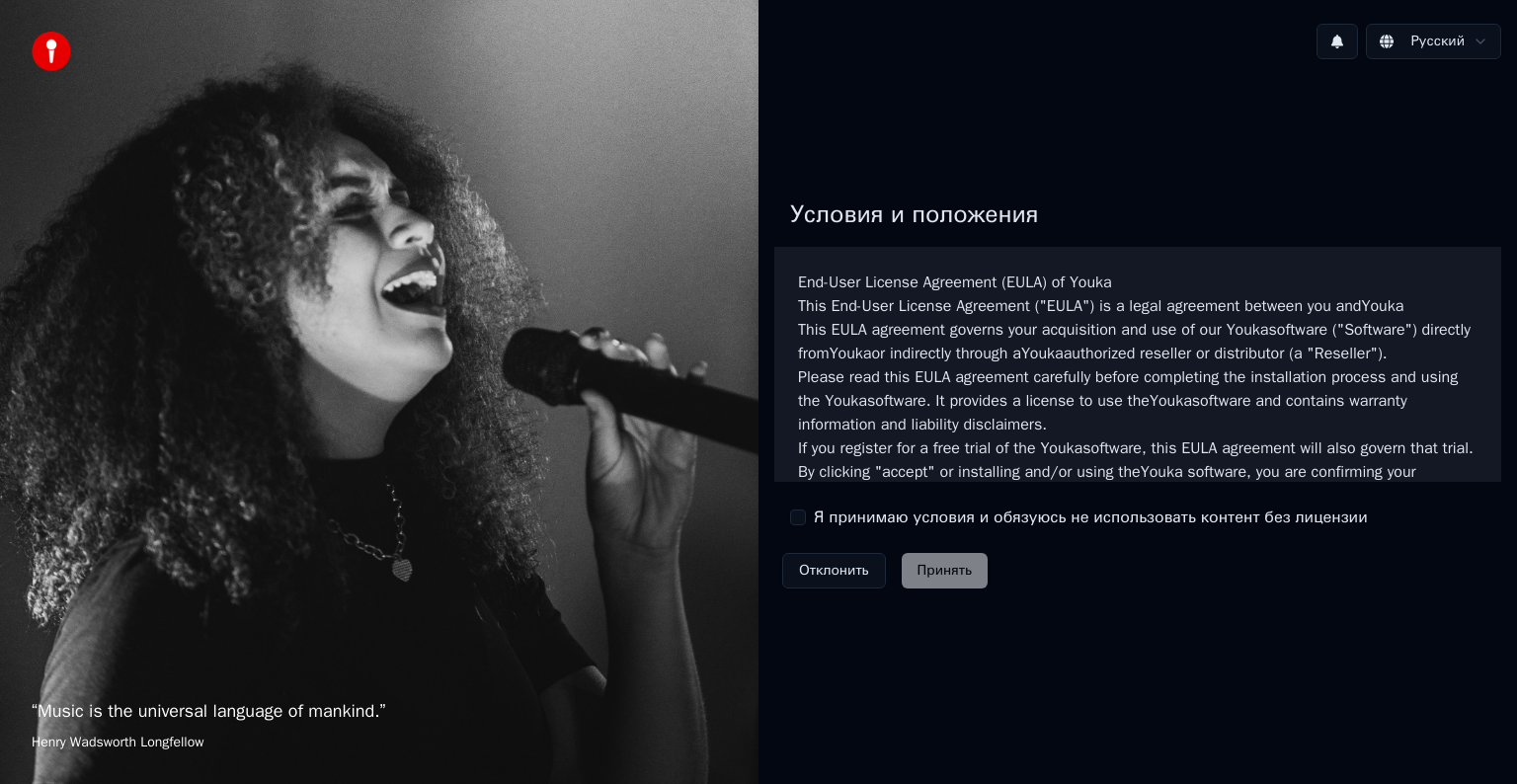 scroll, scrollTop: 0, scrollLeft: 0, axis: both 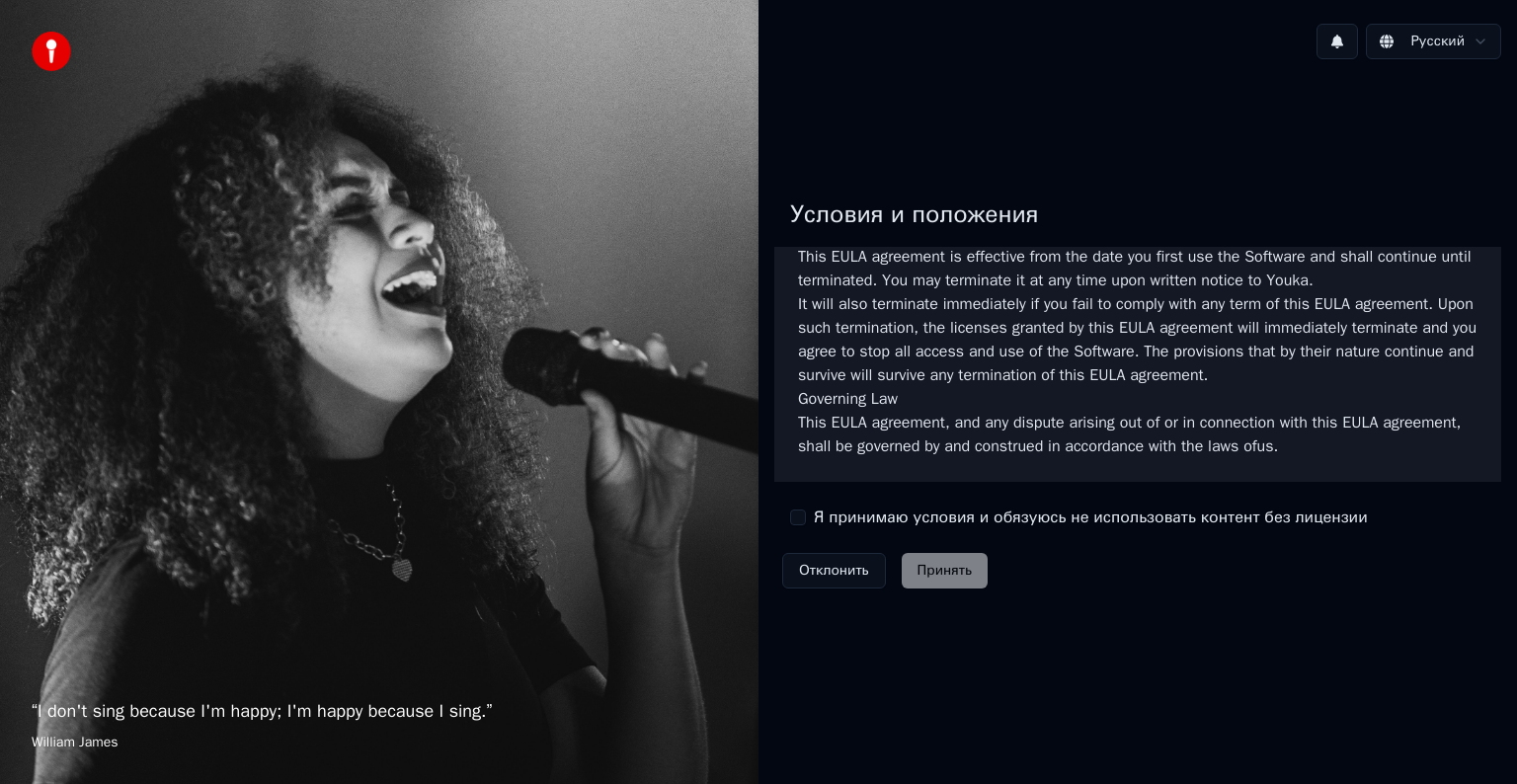 click on "Я принимаю условия и обязуюсь не использовать контент без лицензии" at bounding box center [1090, 517] 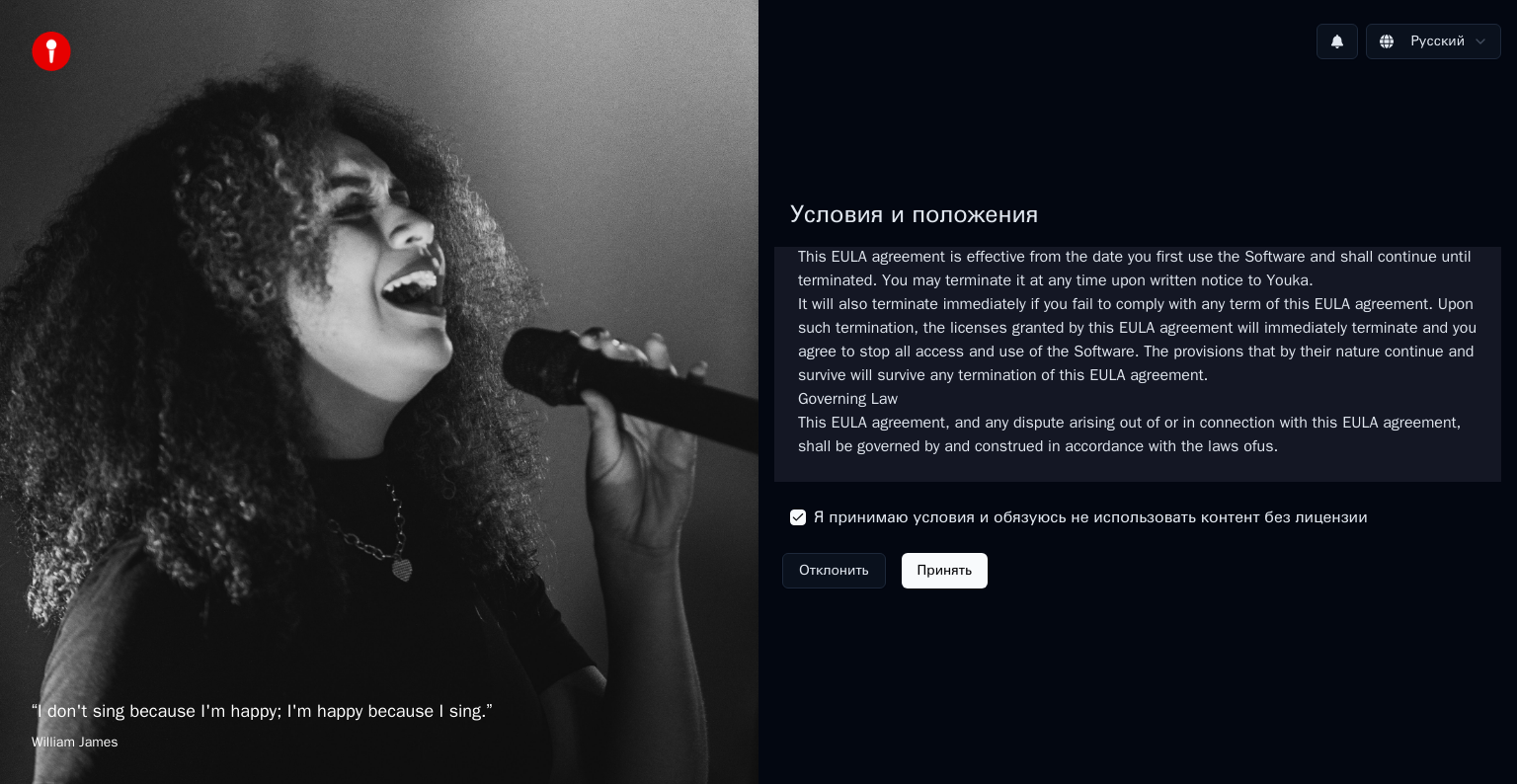 click on "Принять" at bounding box center [944, 571] 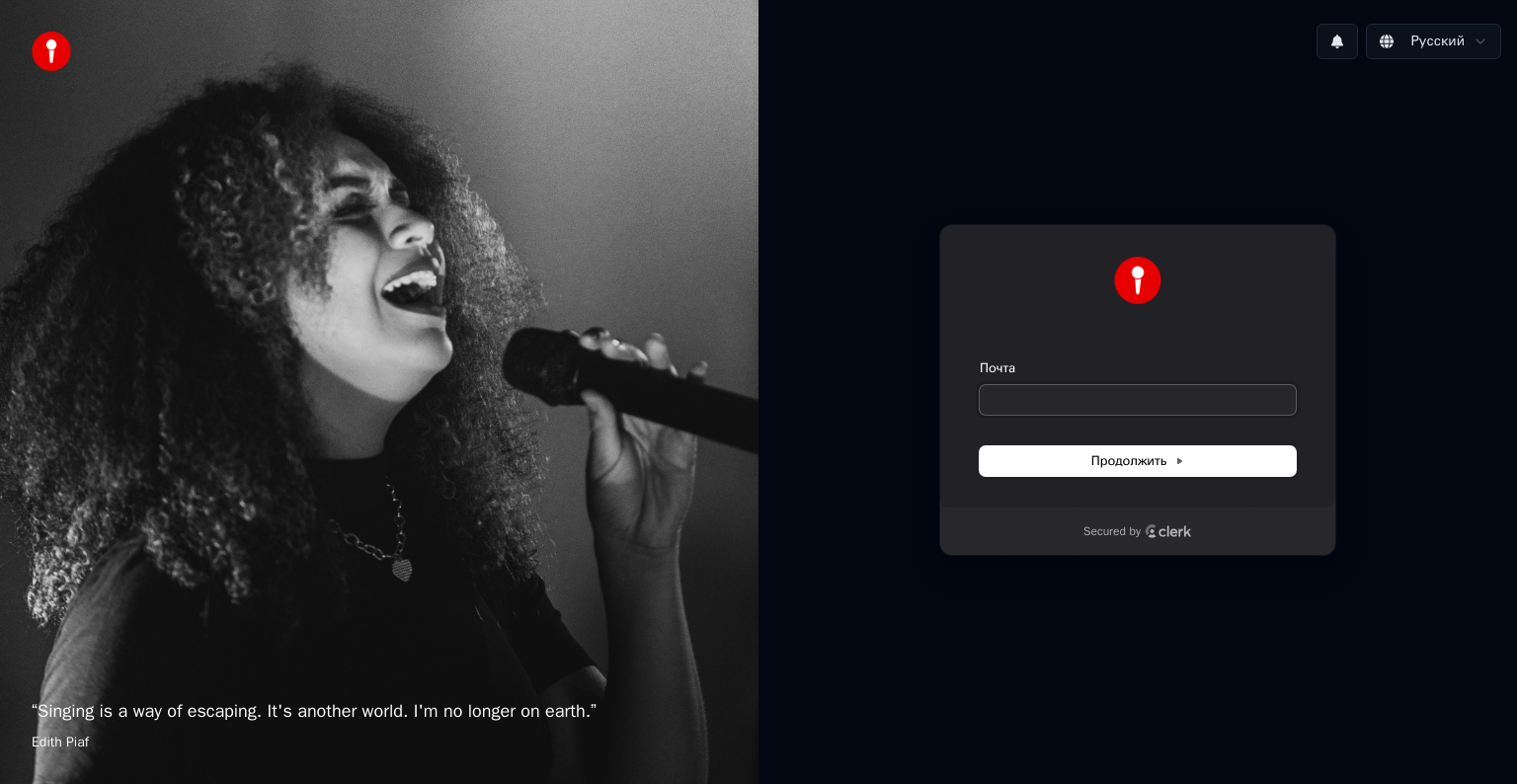 click on "Почта" at bounding box center [1138, 400] 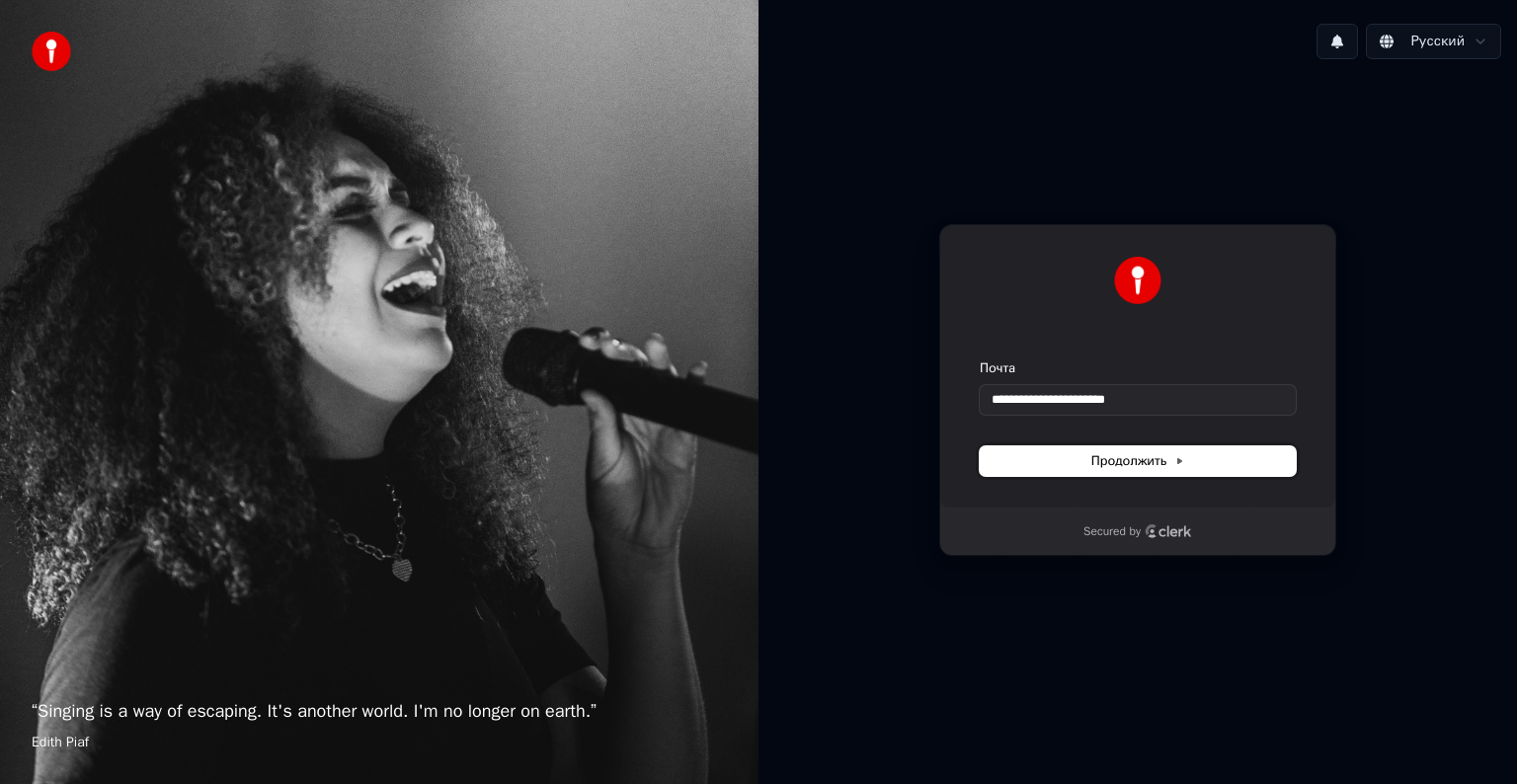 click on "Продолжить" at bounding box center (1138, 461) 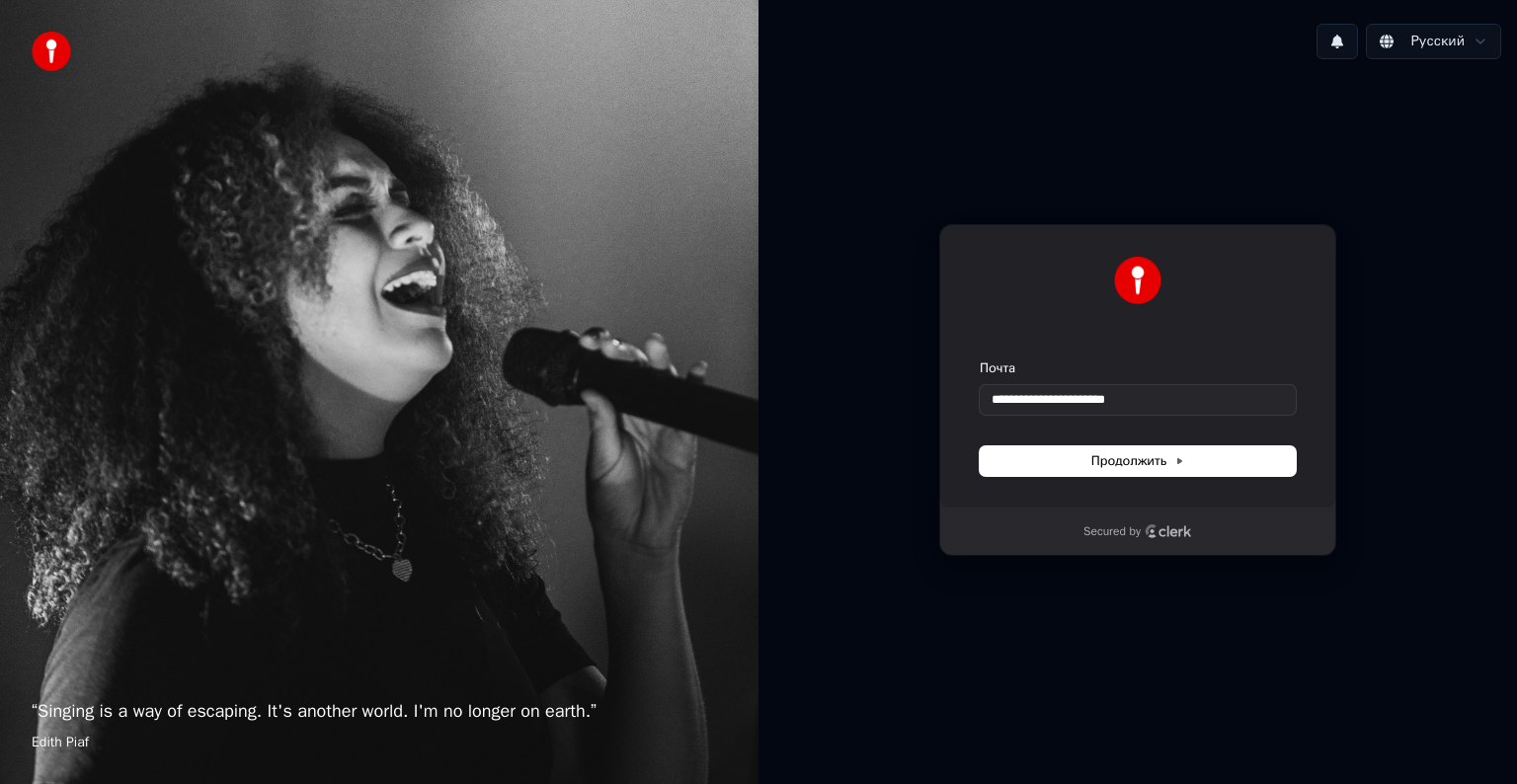 type on "**********" 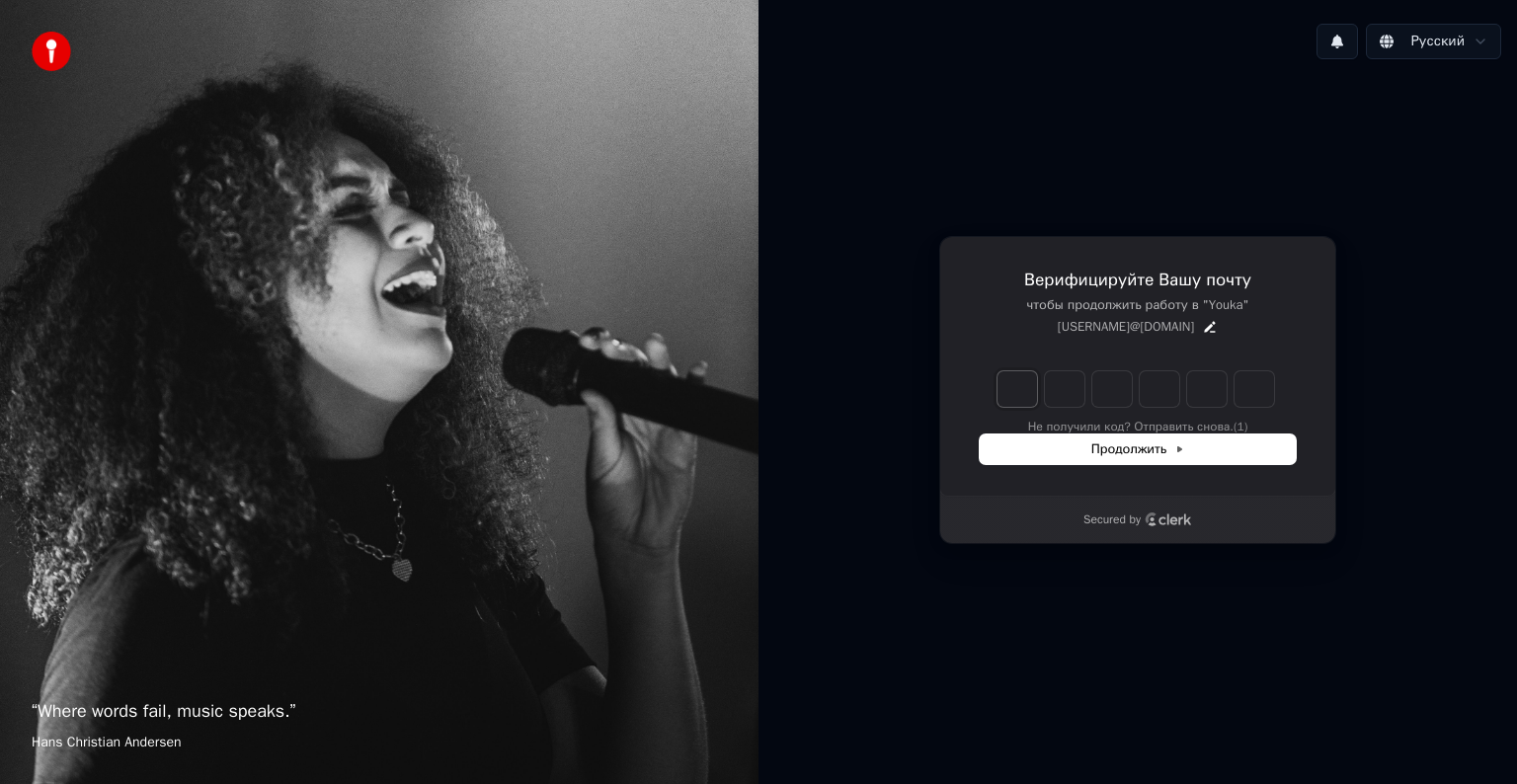 type on "*" 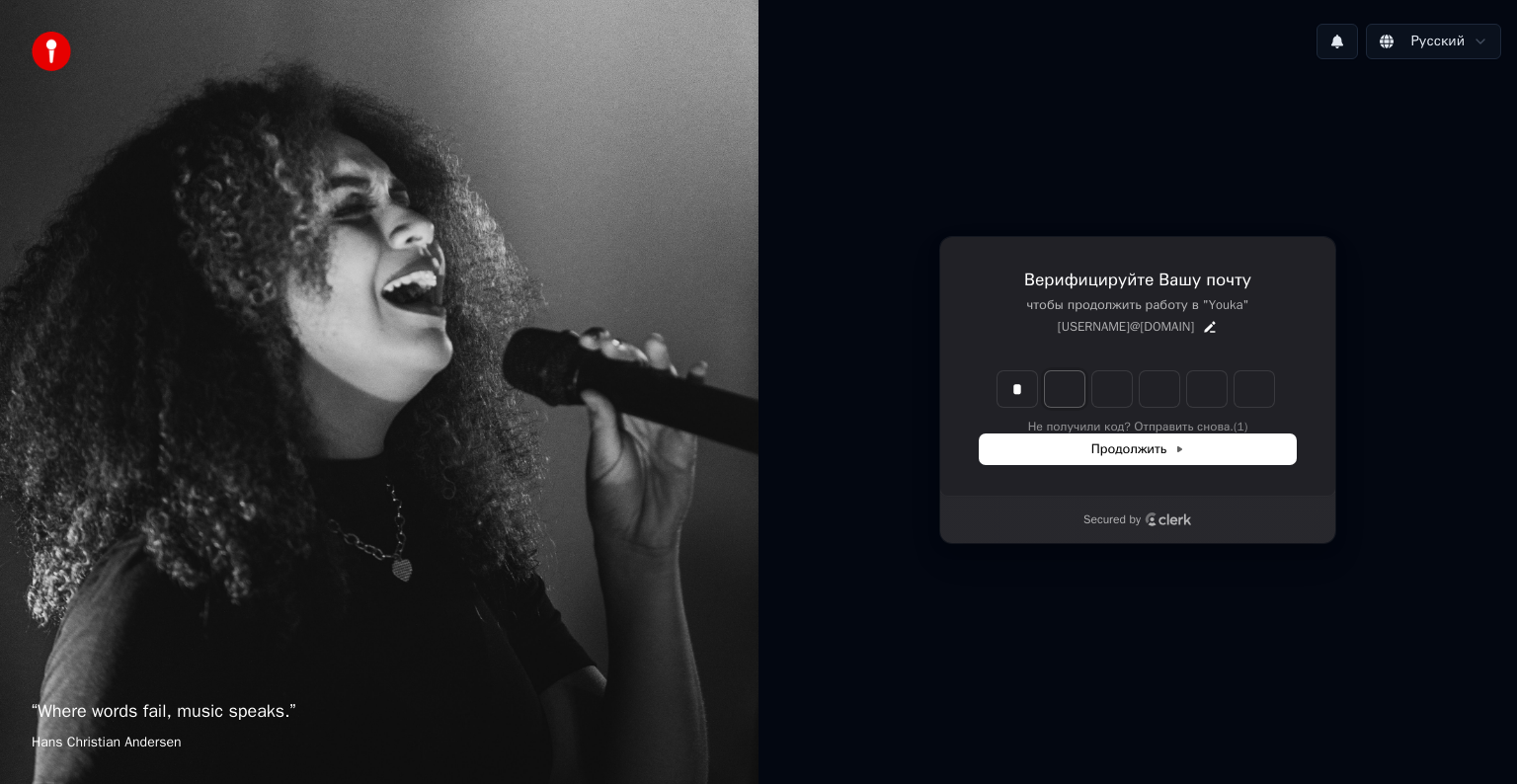 type on "*" 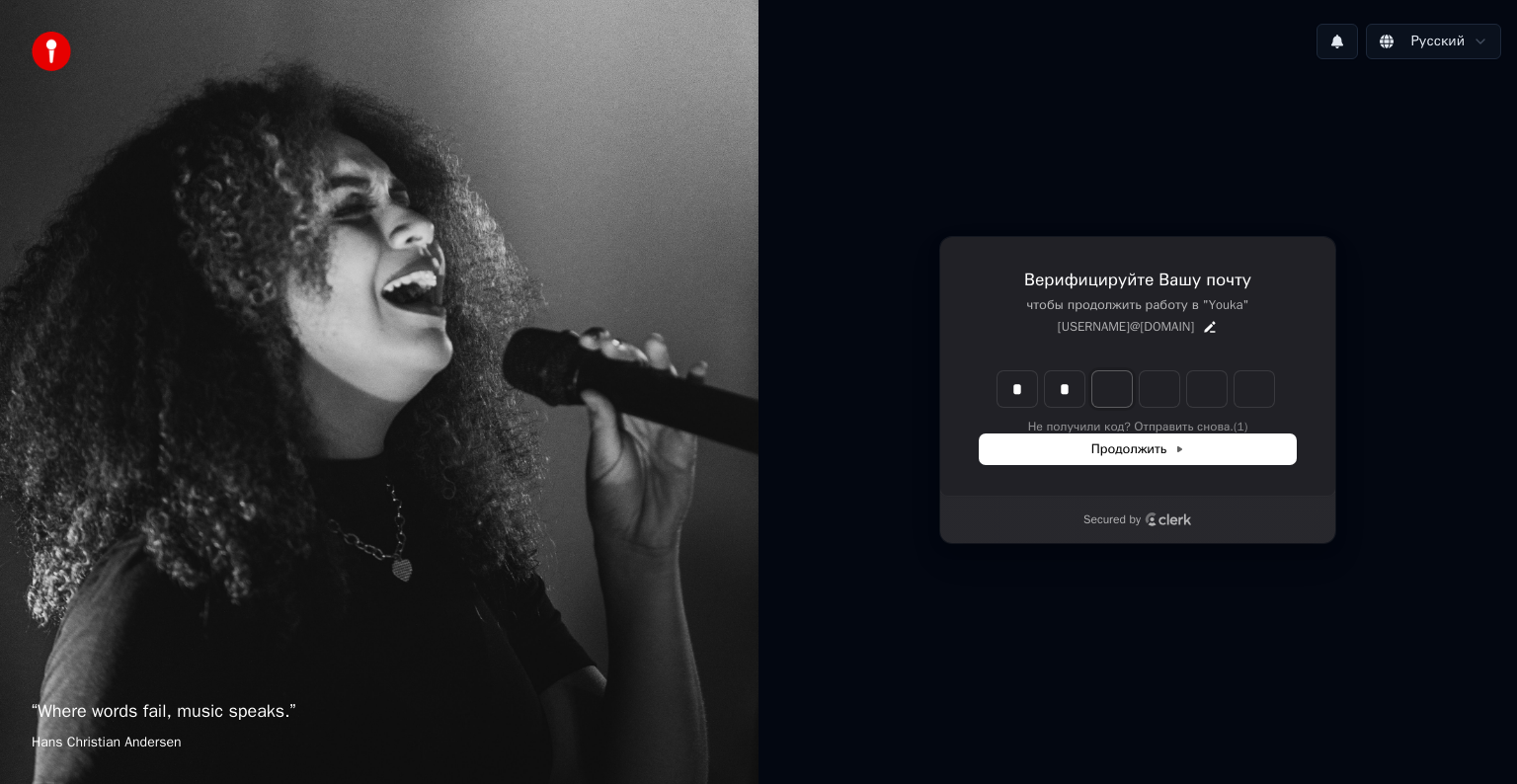 type on "**" 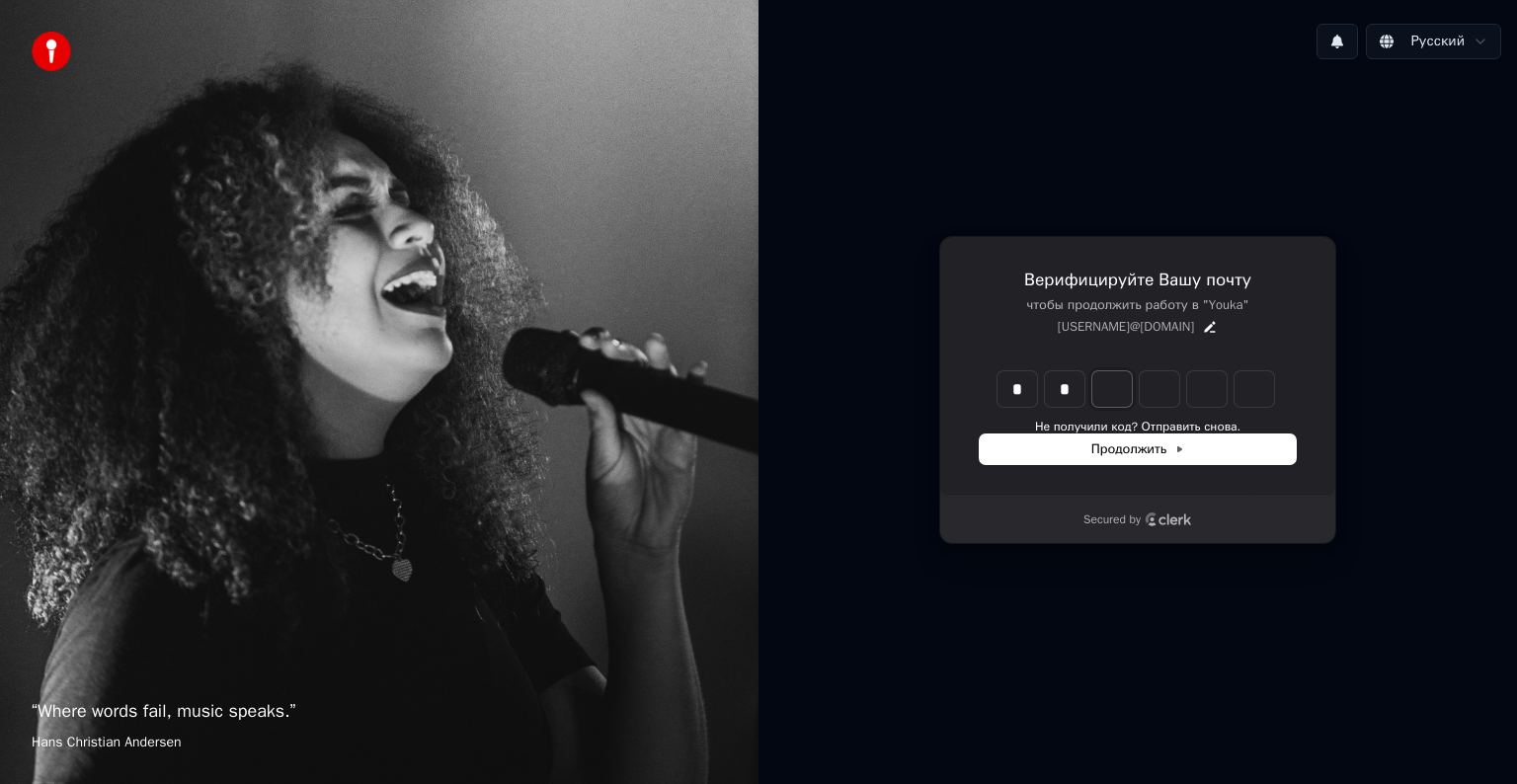 type on "*" 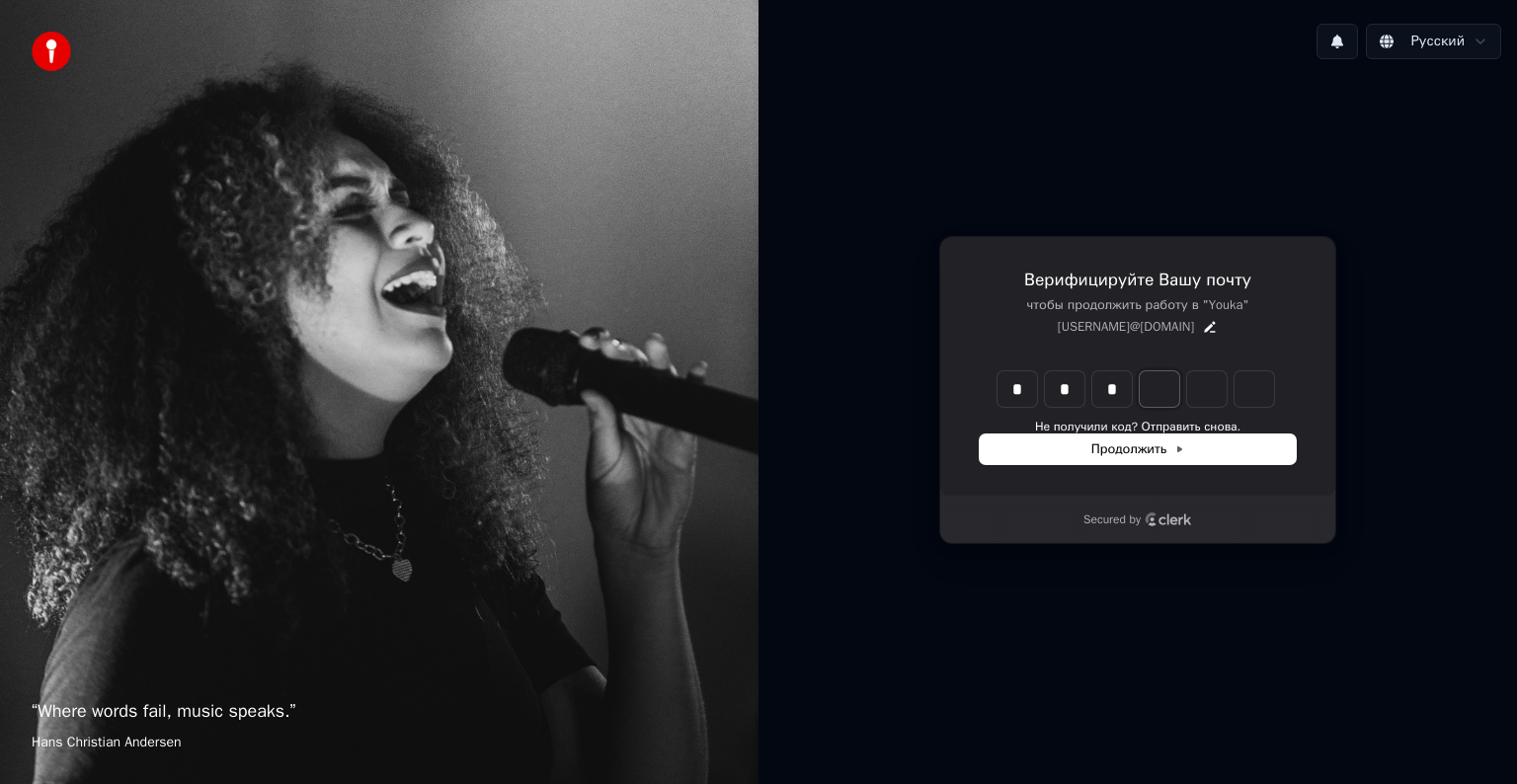 type on "***" 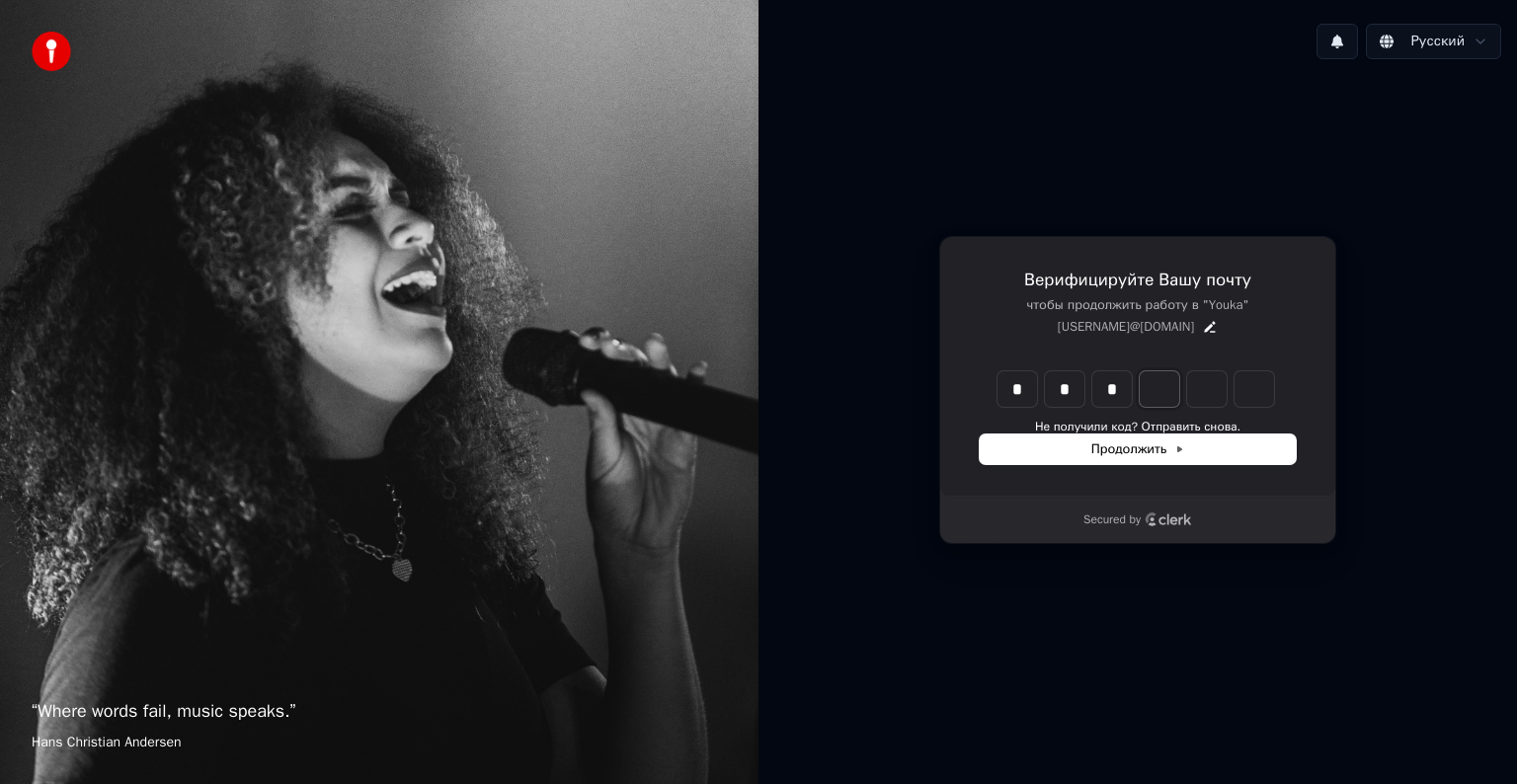 type on "*" 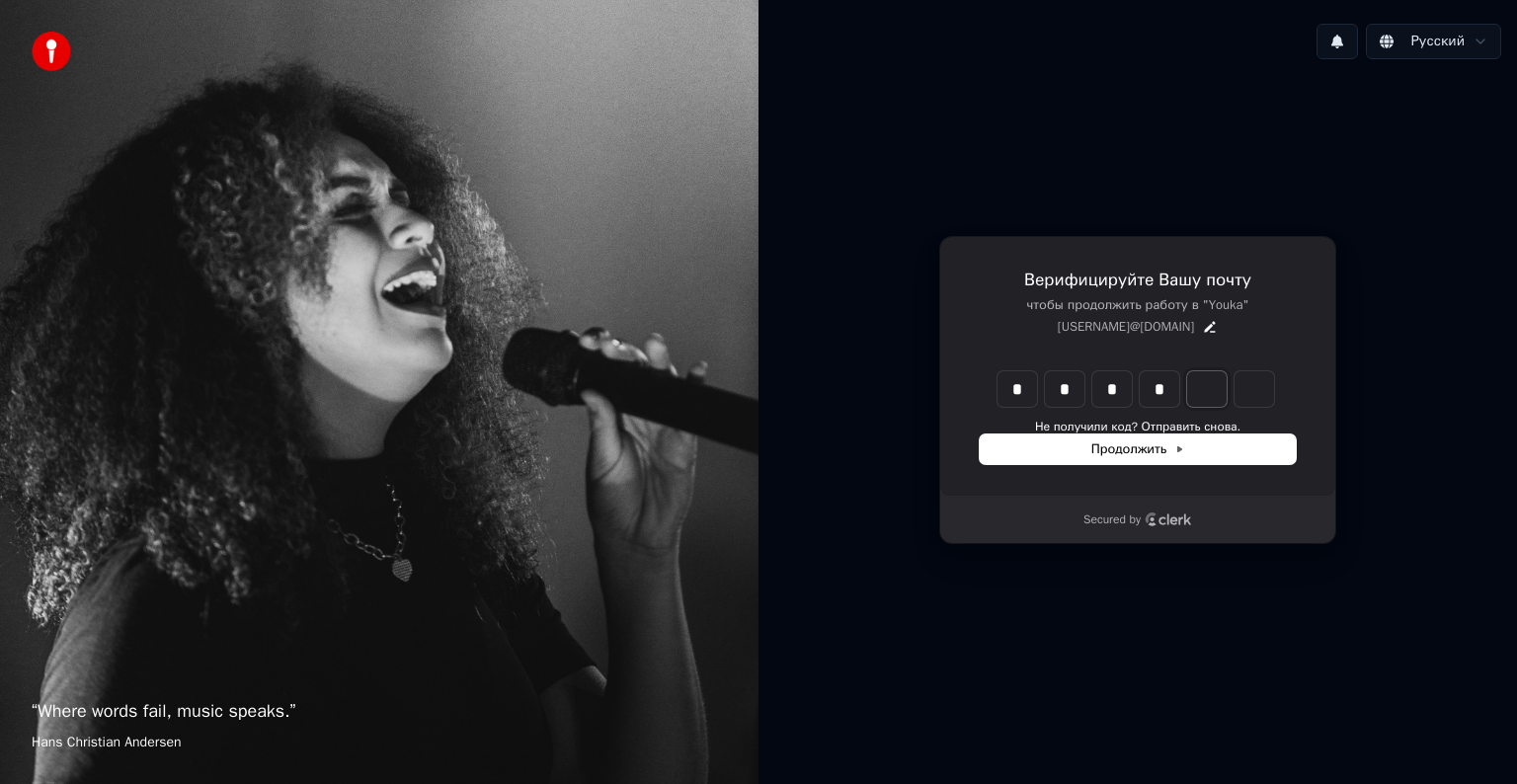 type on "****" 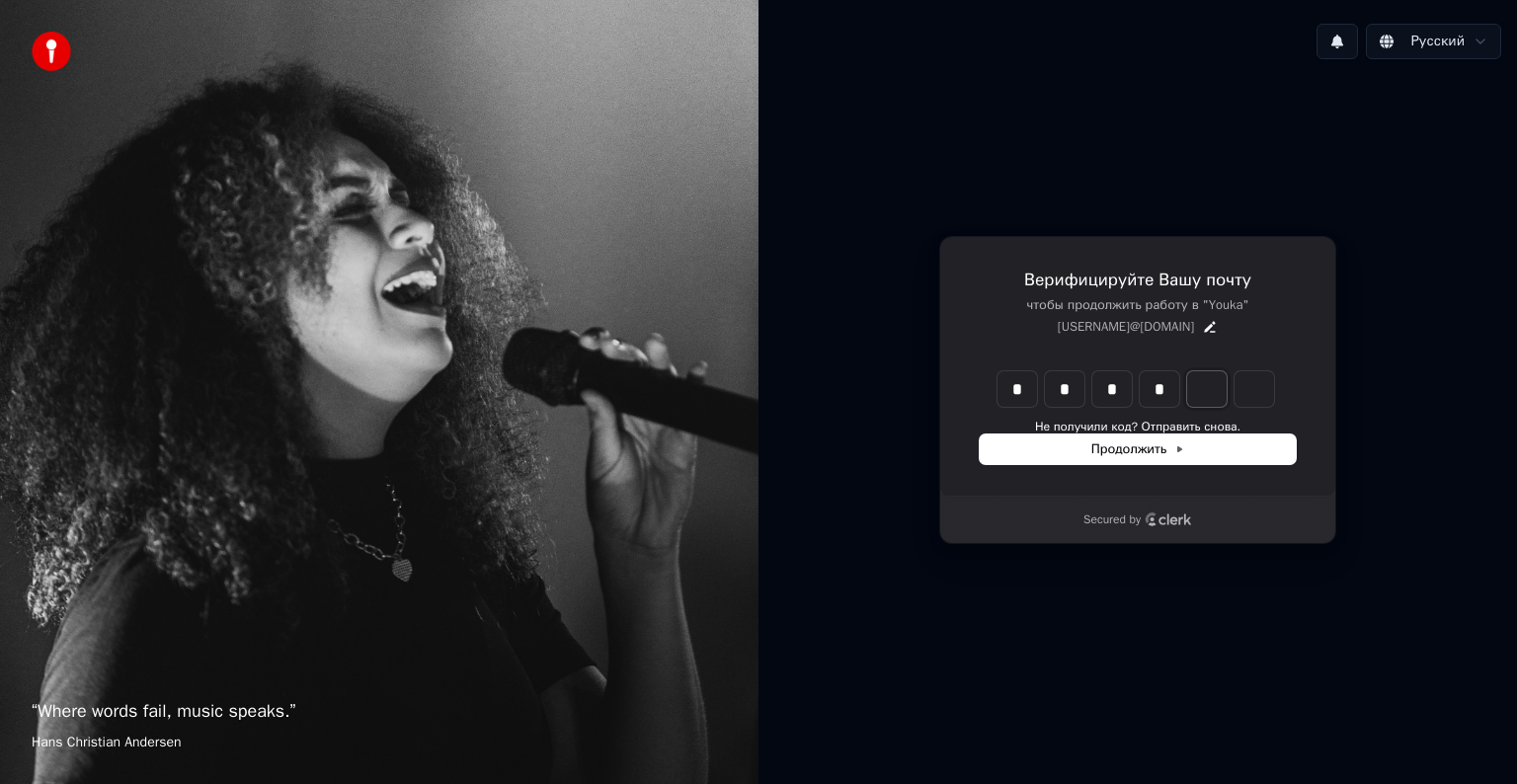 type on "*" 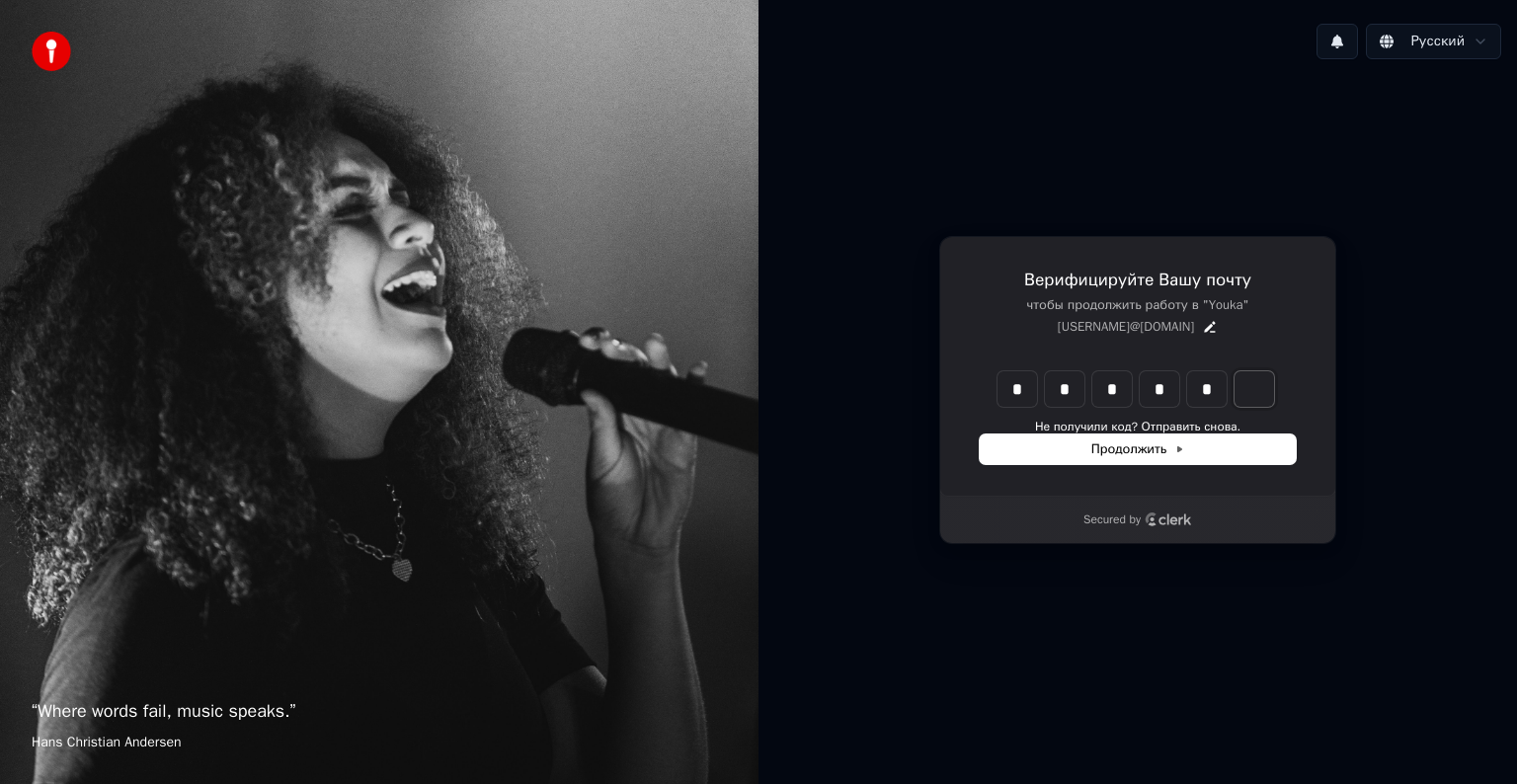 type on "******" 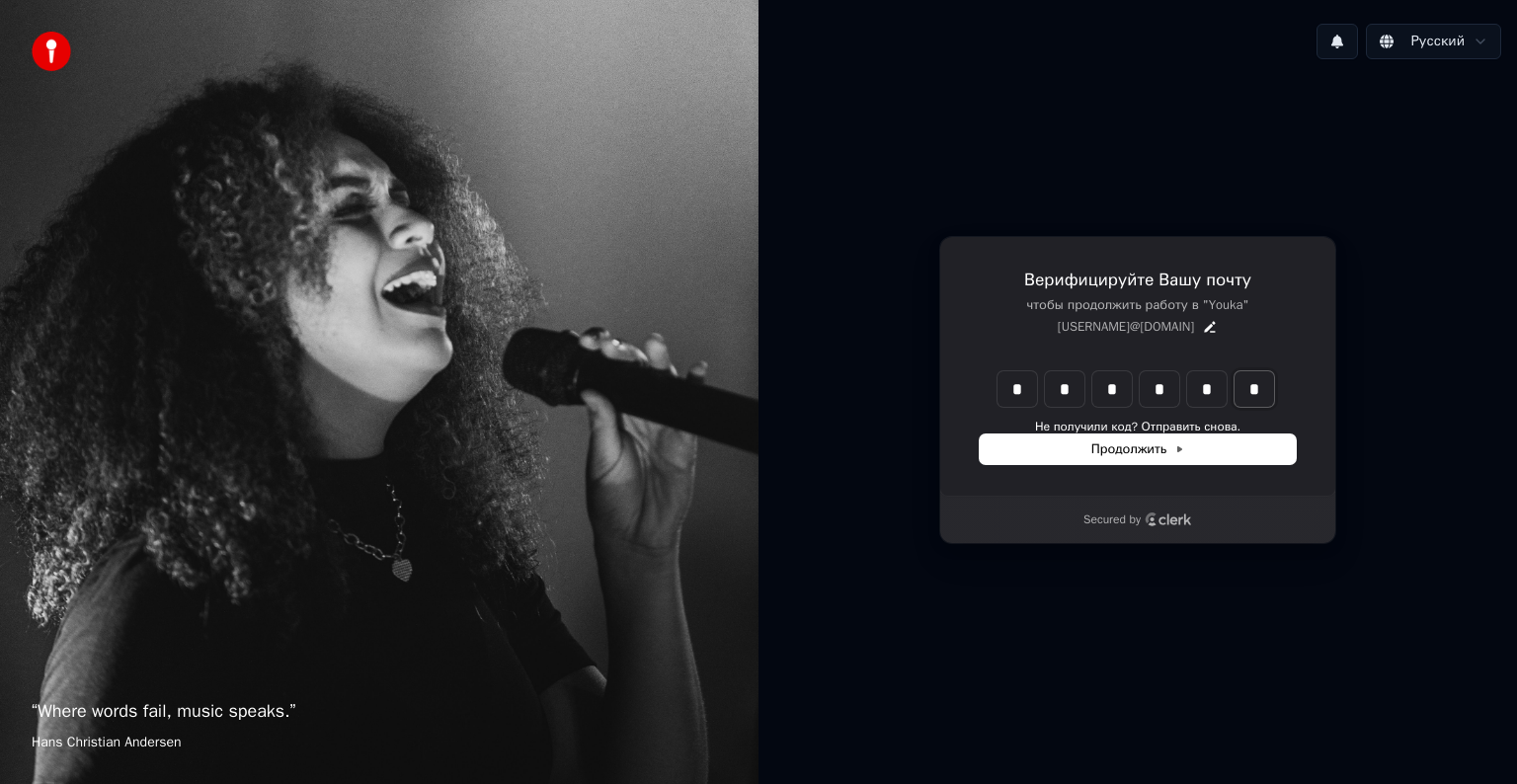 type on "*" 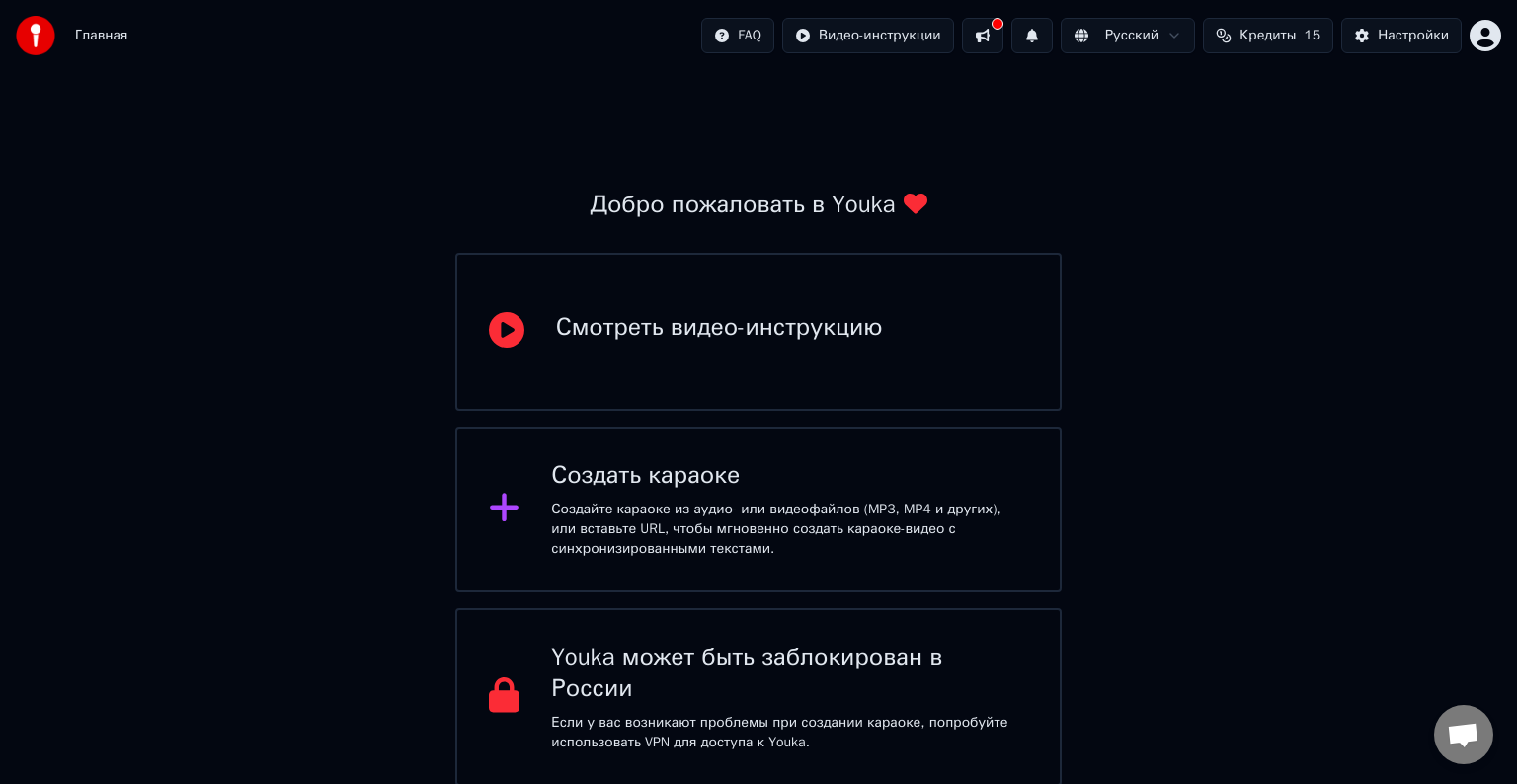 click on "Создать караоке Создайте караоке из аудио- или видеофайлов (MP3, MP4 и других), или вставьте URL, чтобы мгновенно создать караоке-видео с синхронизированными текстами." at bounding box center (789, 510) 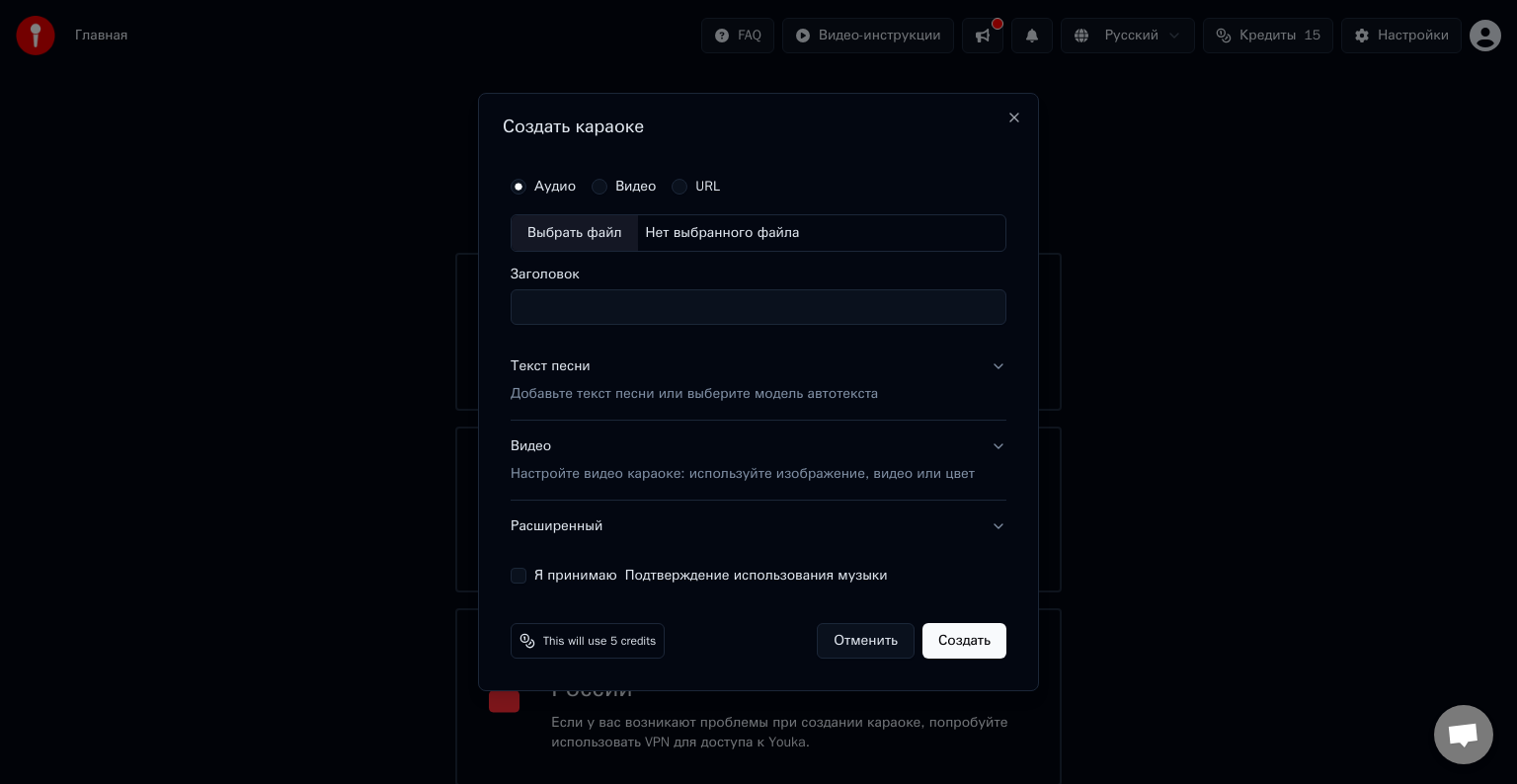 click on "URL" at bounding box center (679, 187) 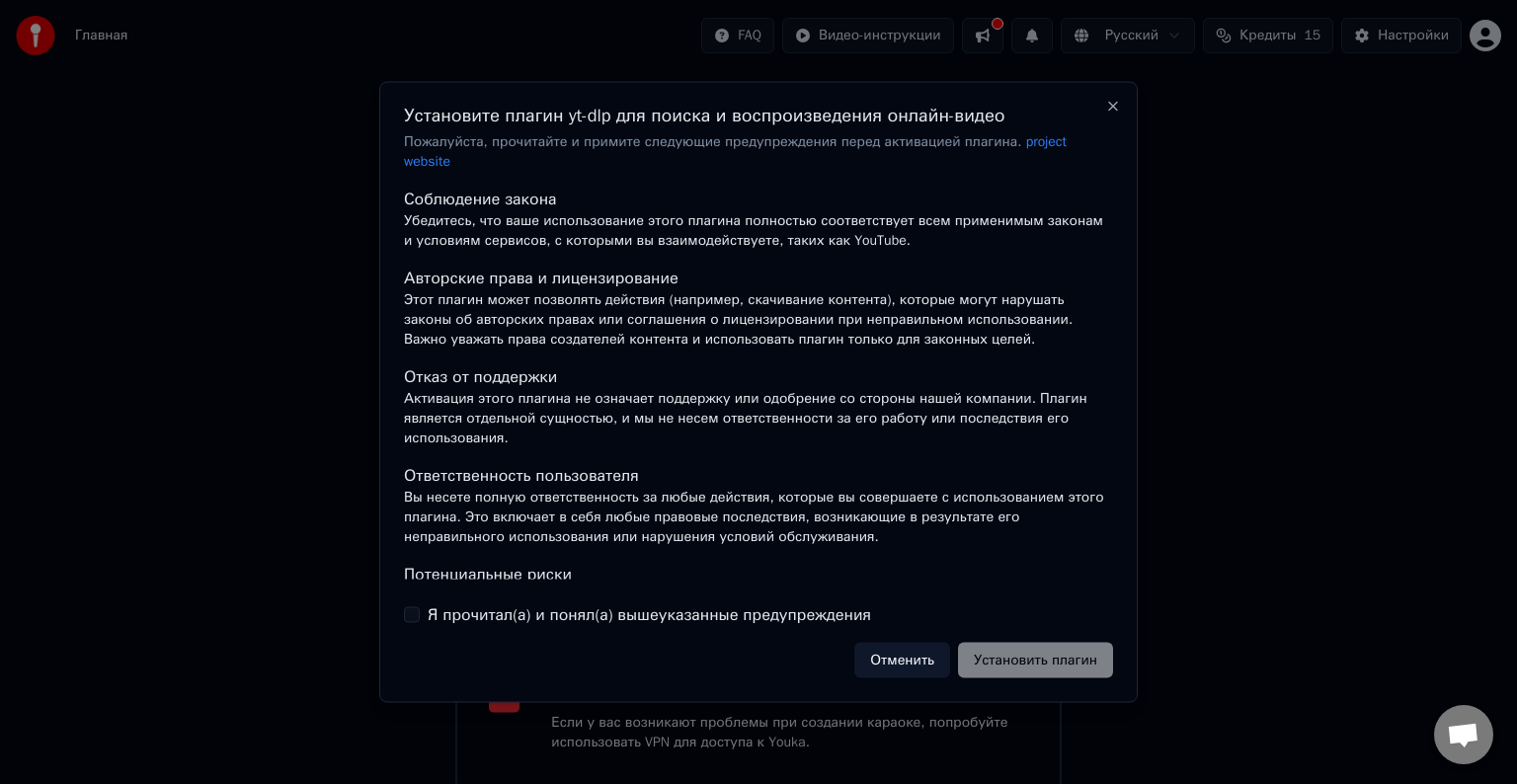scroll, scrollTop: 125, scrollLeft: 0, axis: vertical 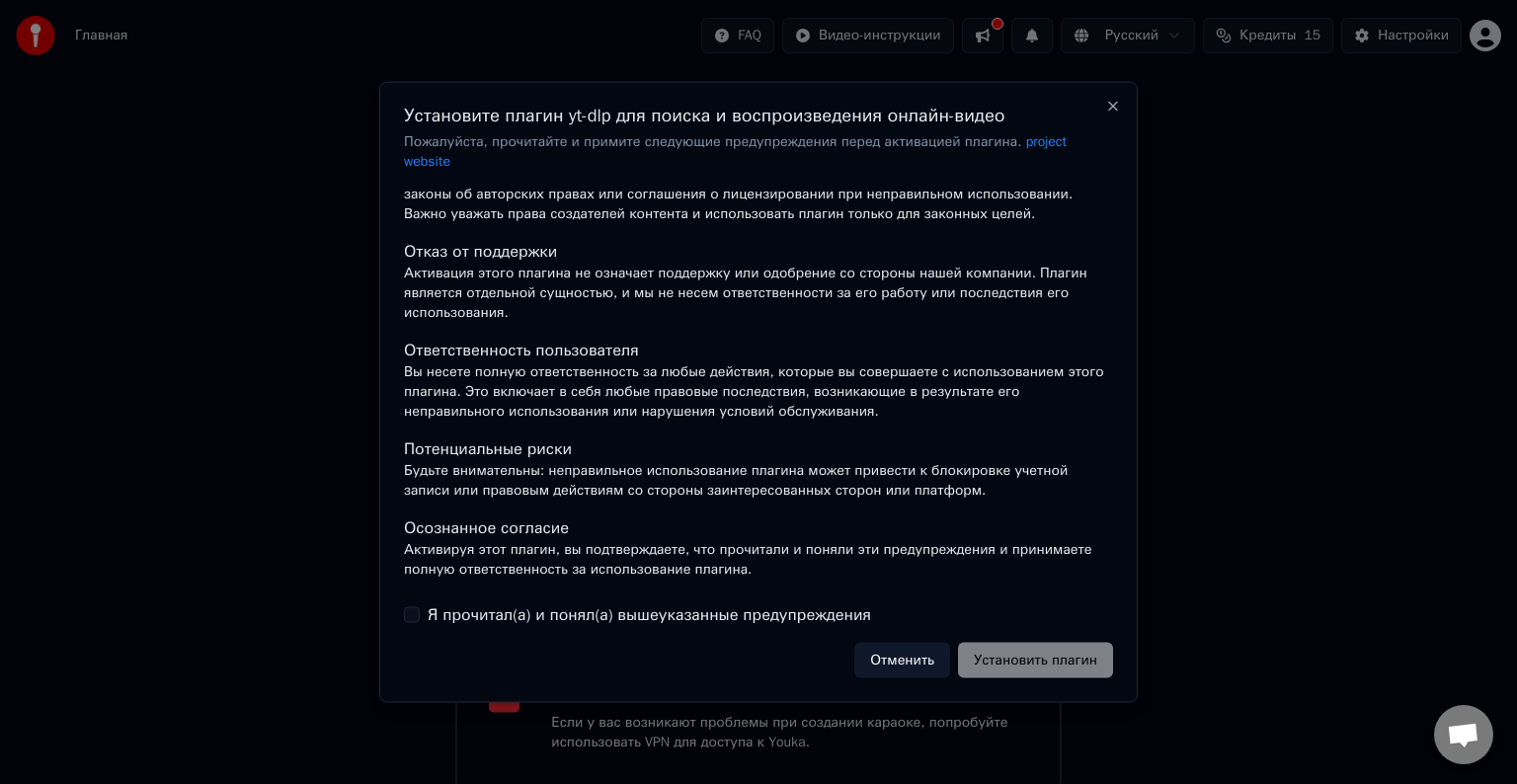 click on "Я прочитал(а) и понял(а) вышеуказанные предупреждения" at bounding box center [649, 614] 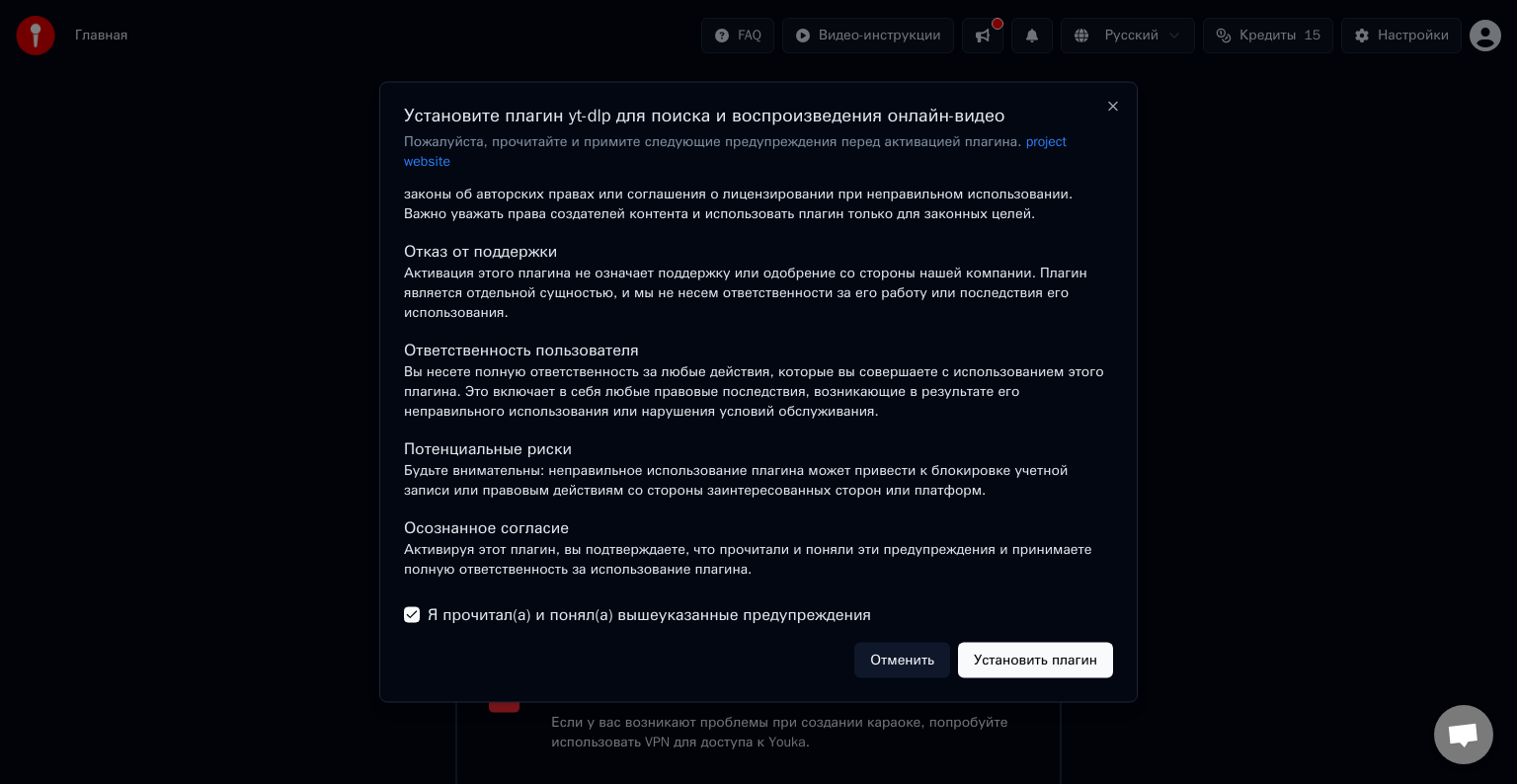 click on "Установить плагин" at bounding box center [1035, 660] 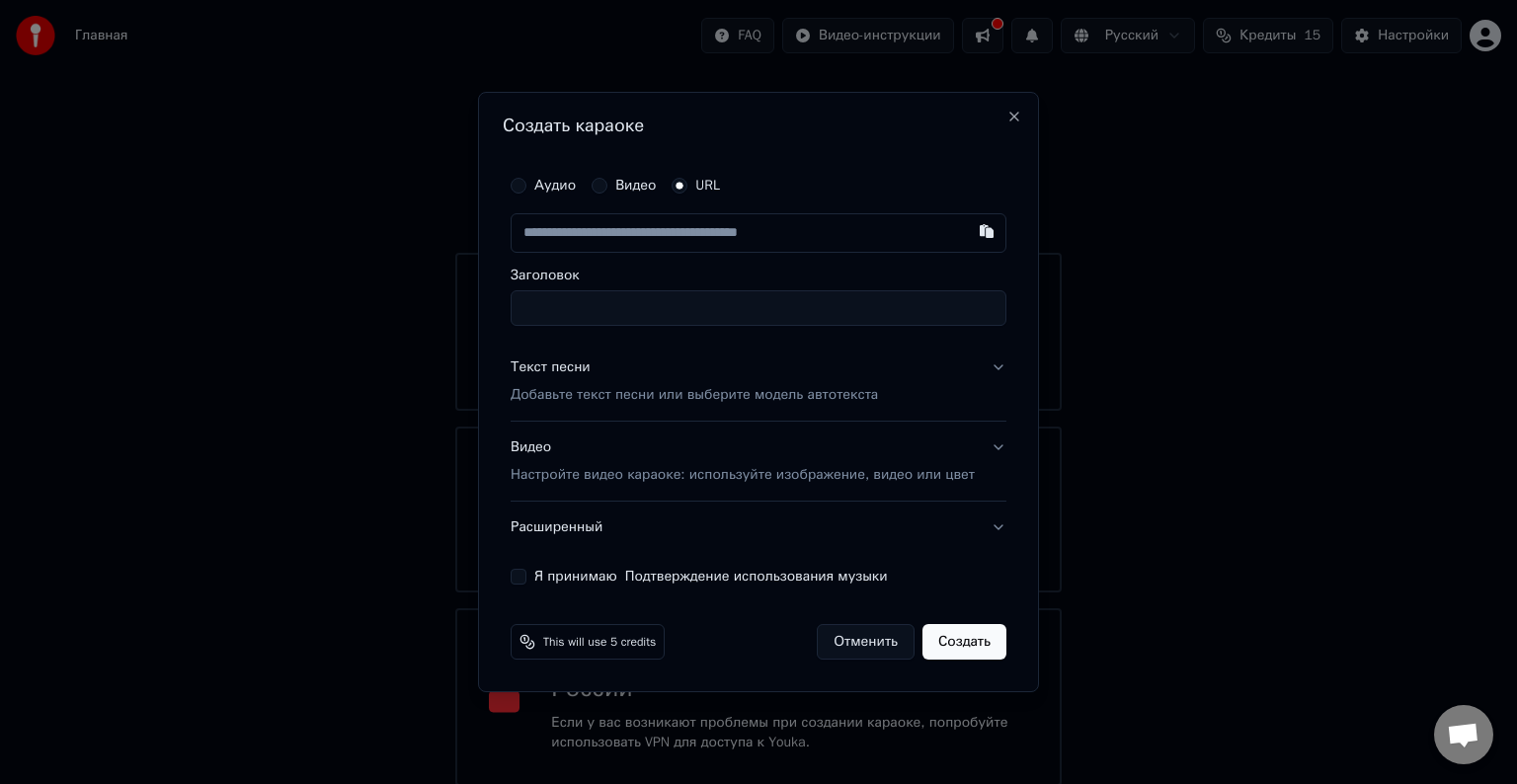click at bounding box center (758, 233) 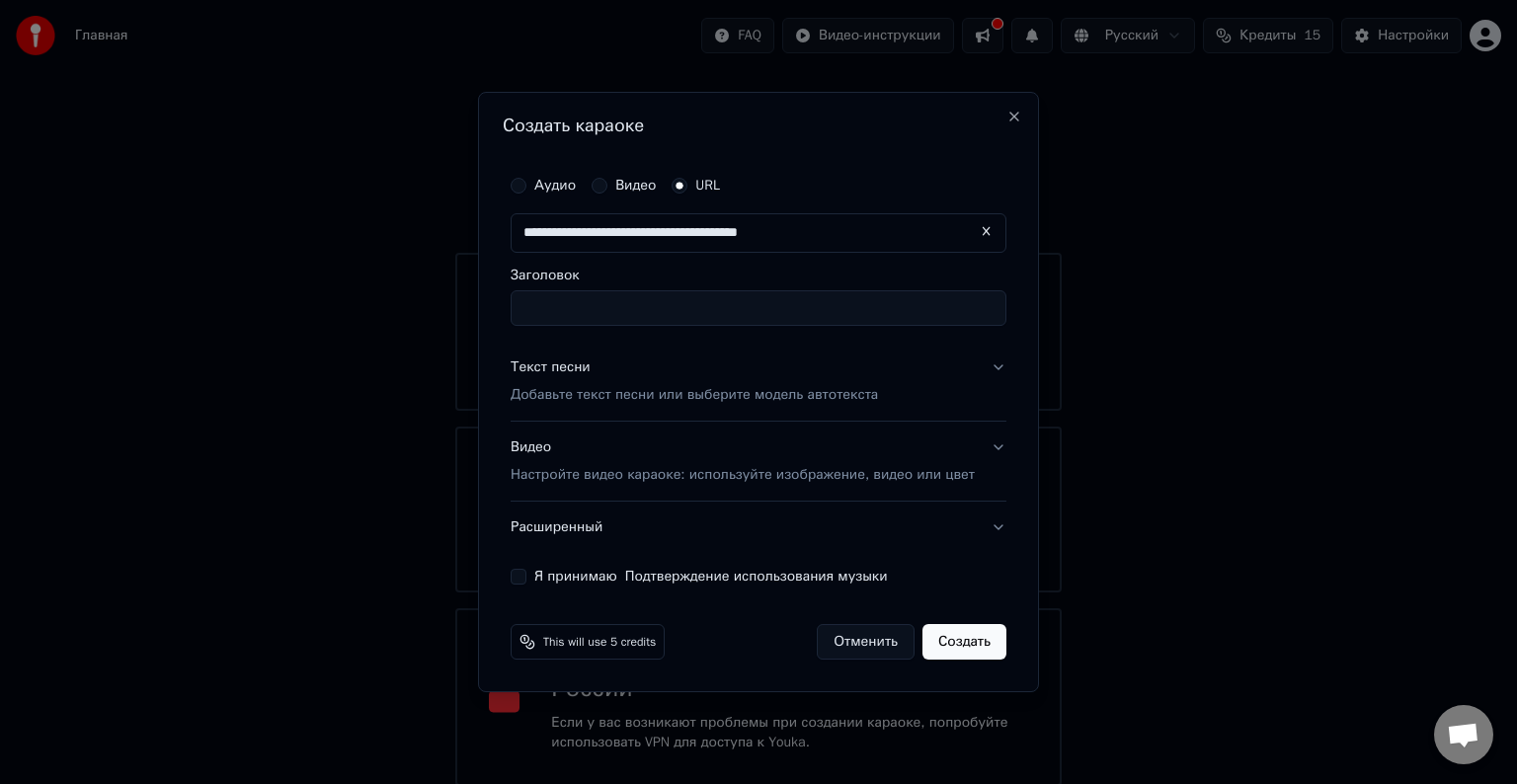 type on "**********" 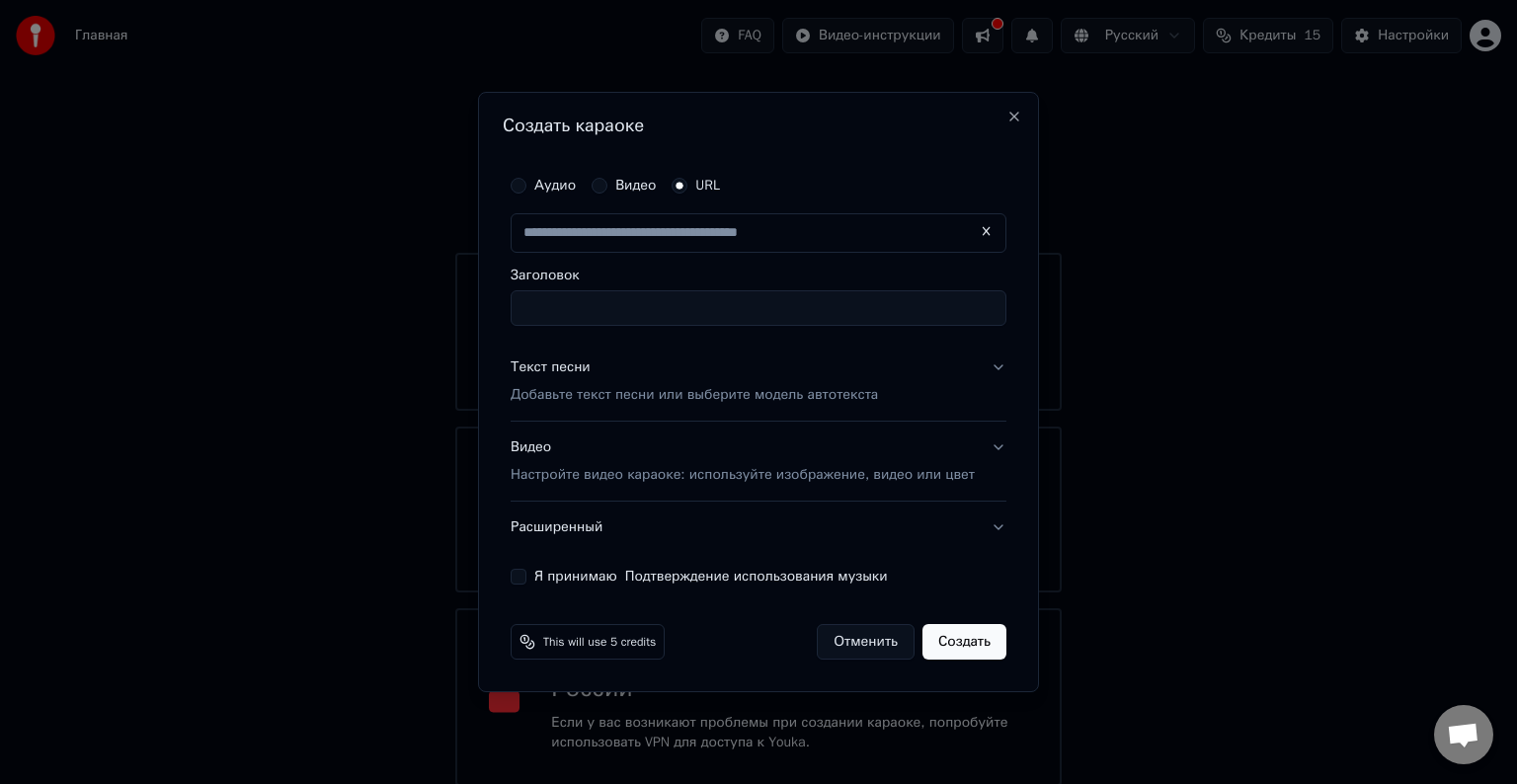 click on "Заголовок" at bounding box center [758, 308] 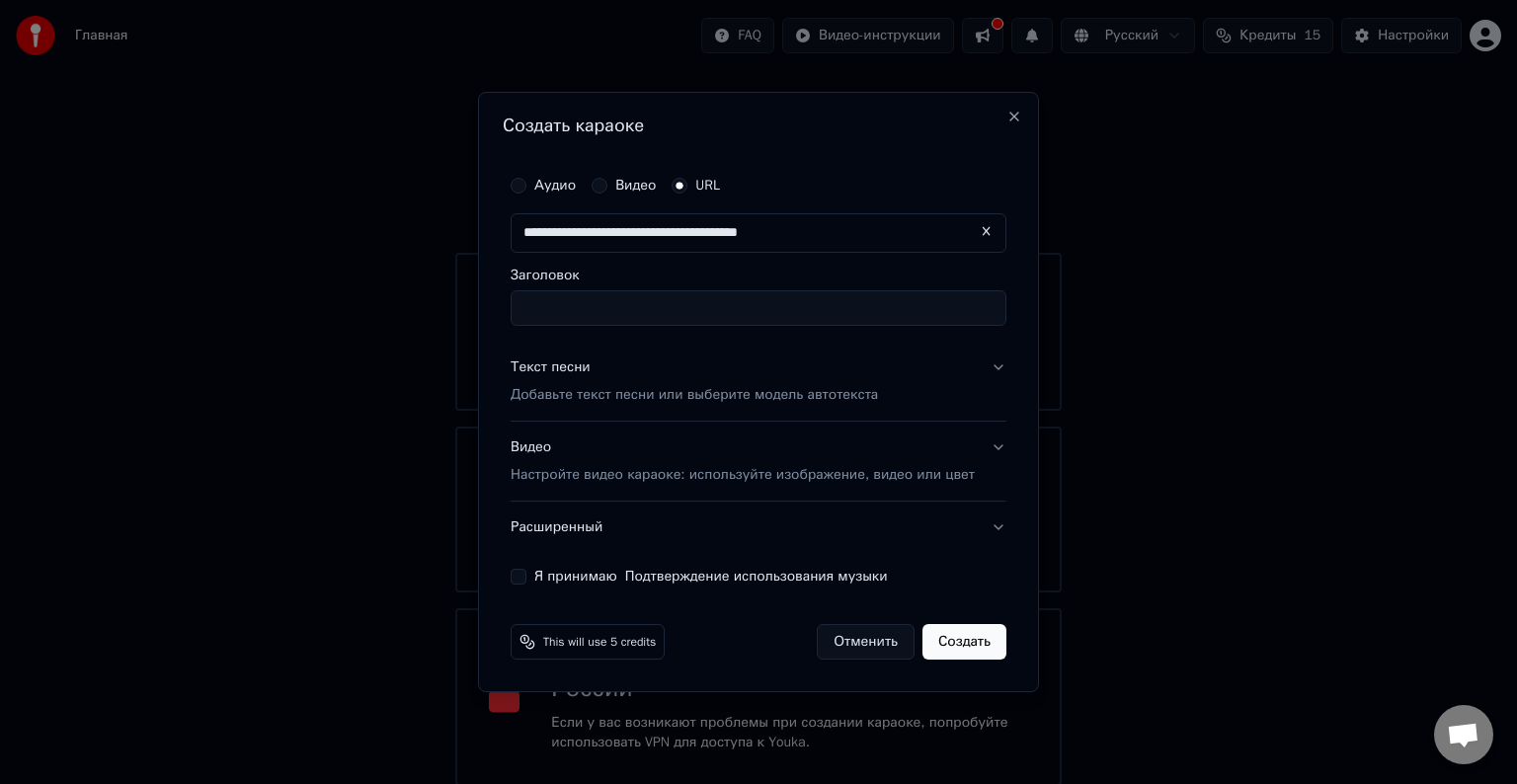type on "**********" 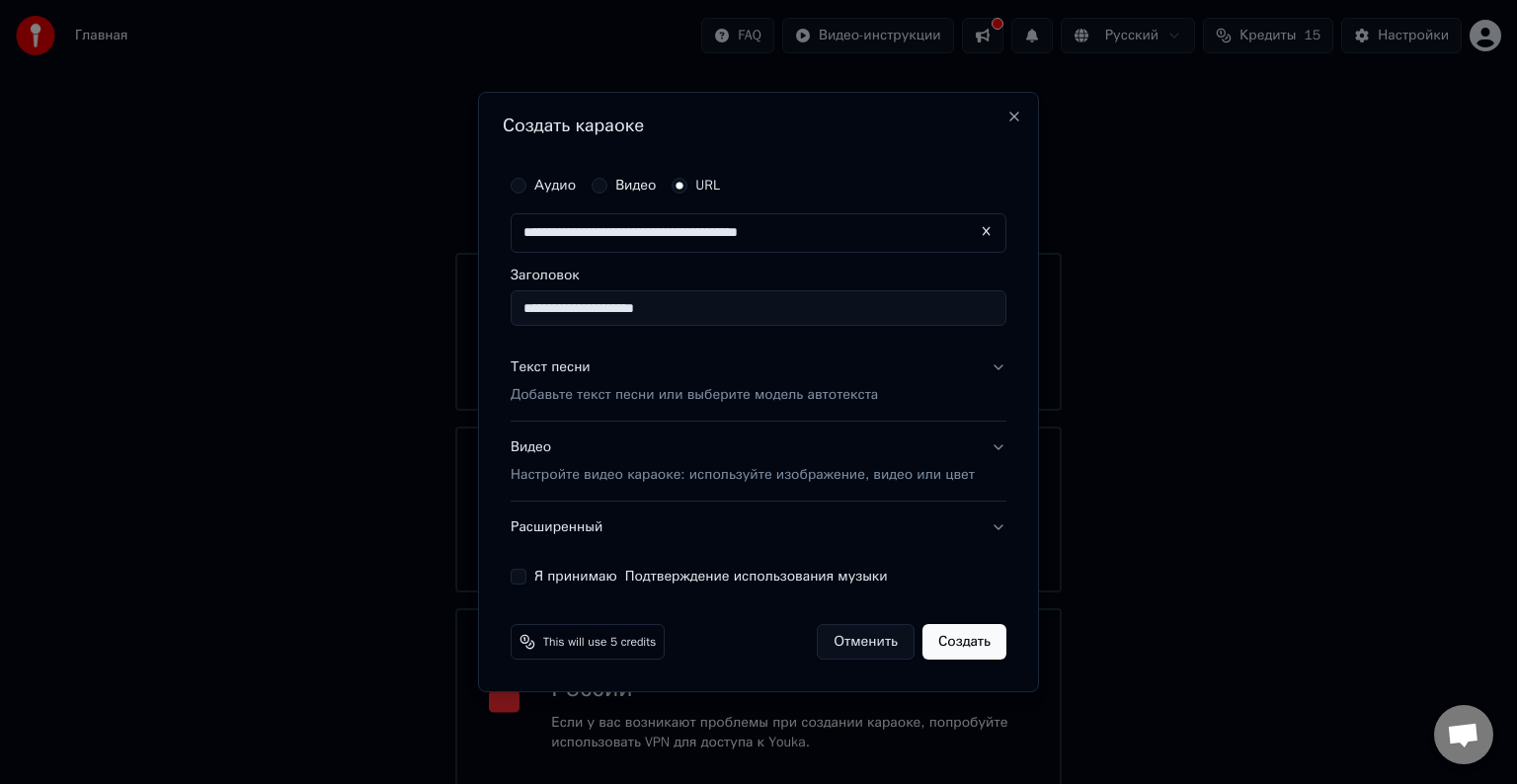 click on "Добавьте текст песни или выберите модель автотекста" at bounding box center (694, 395) 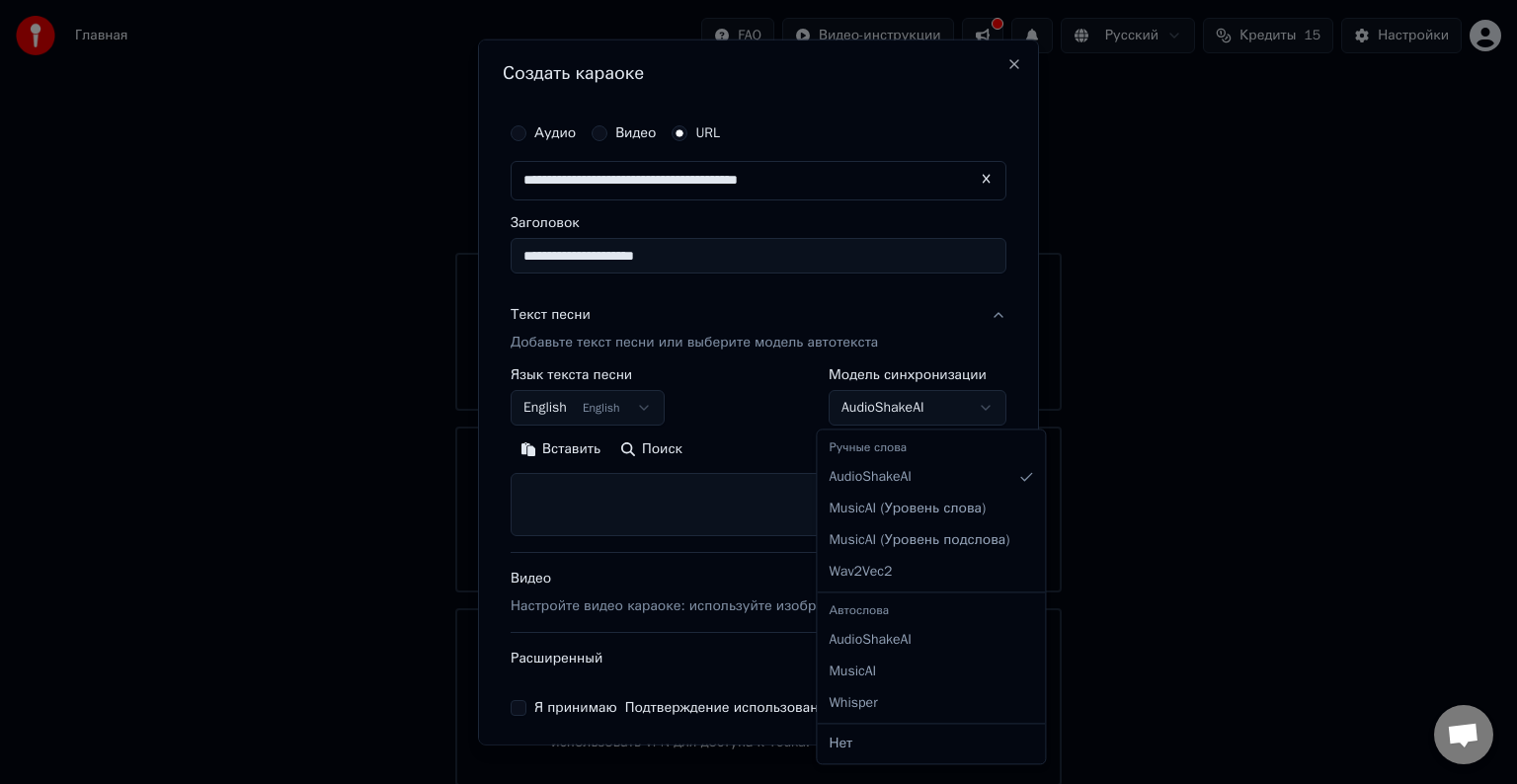 click on "**********" at bounding box center [758, 393] 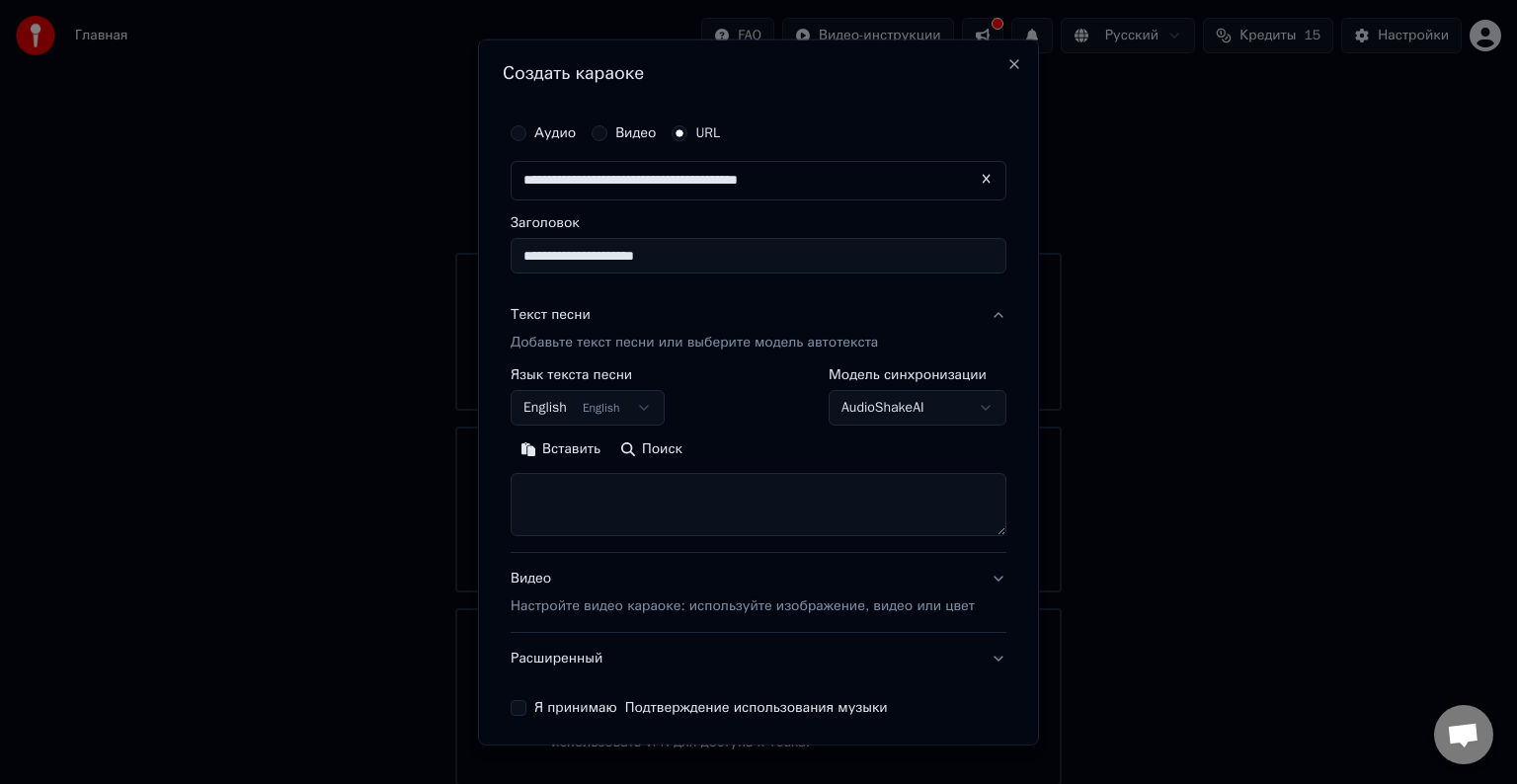 click on "**********" at bounding box center (758, 393) 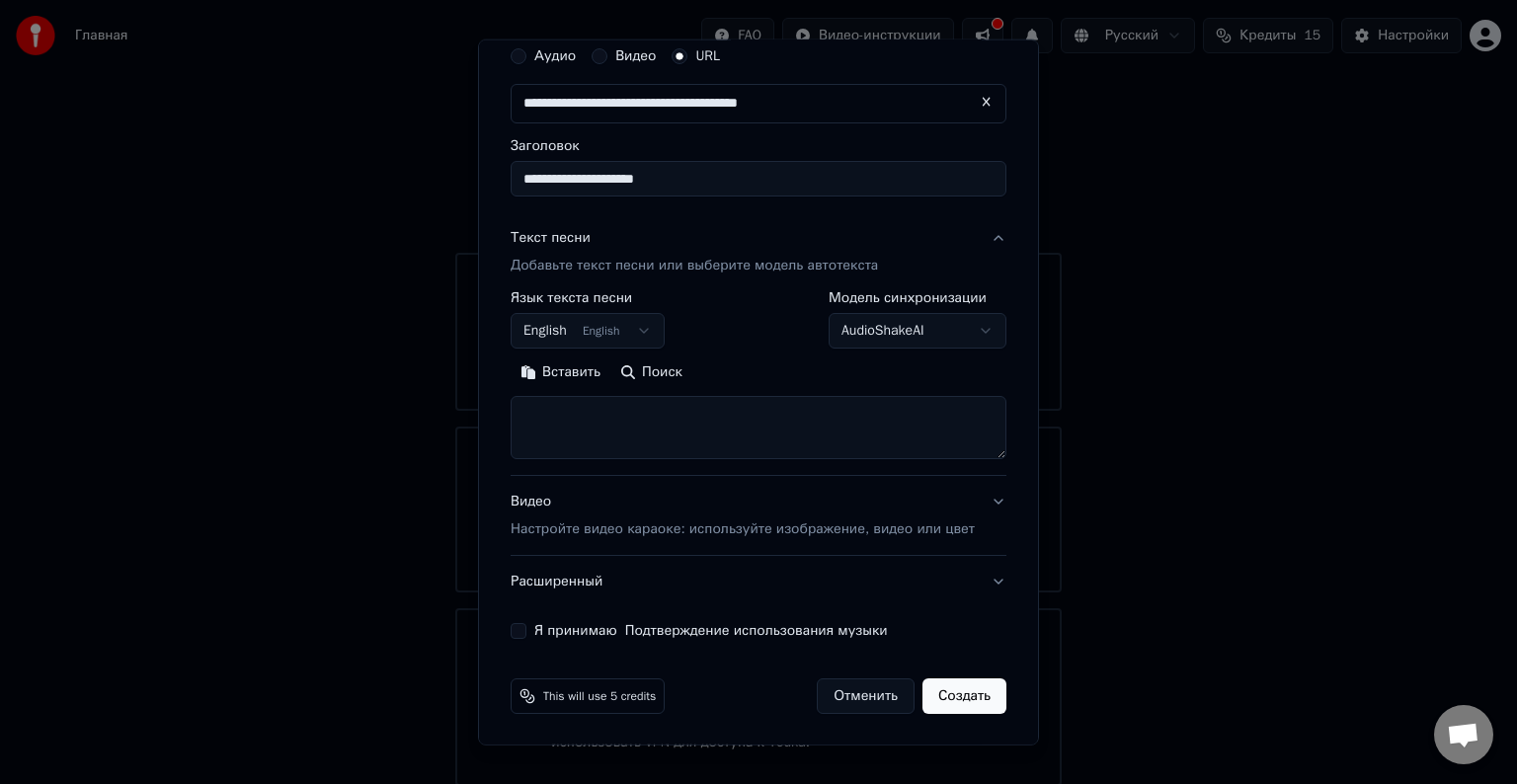 click on "Настройте видео караоке: используйте изображение, видео или цвет" at bounding box center (743, 529) 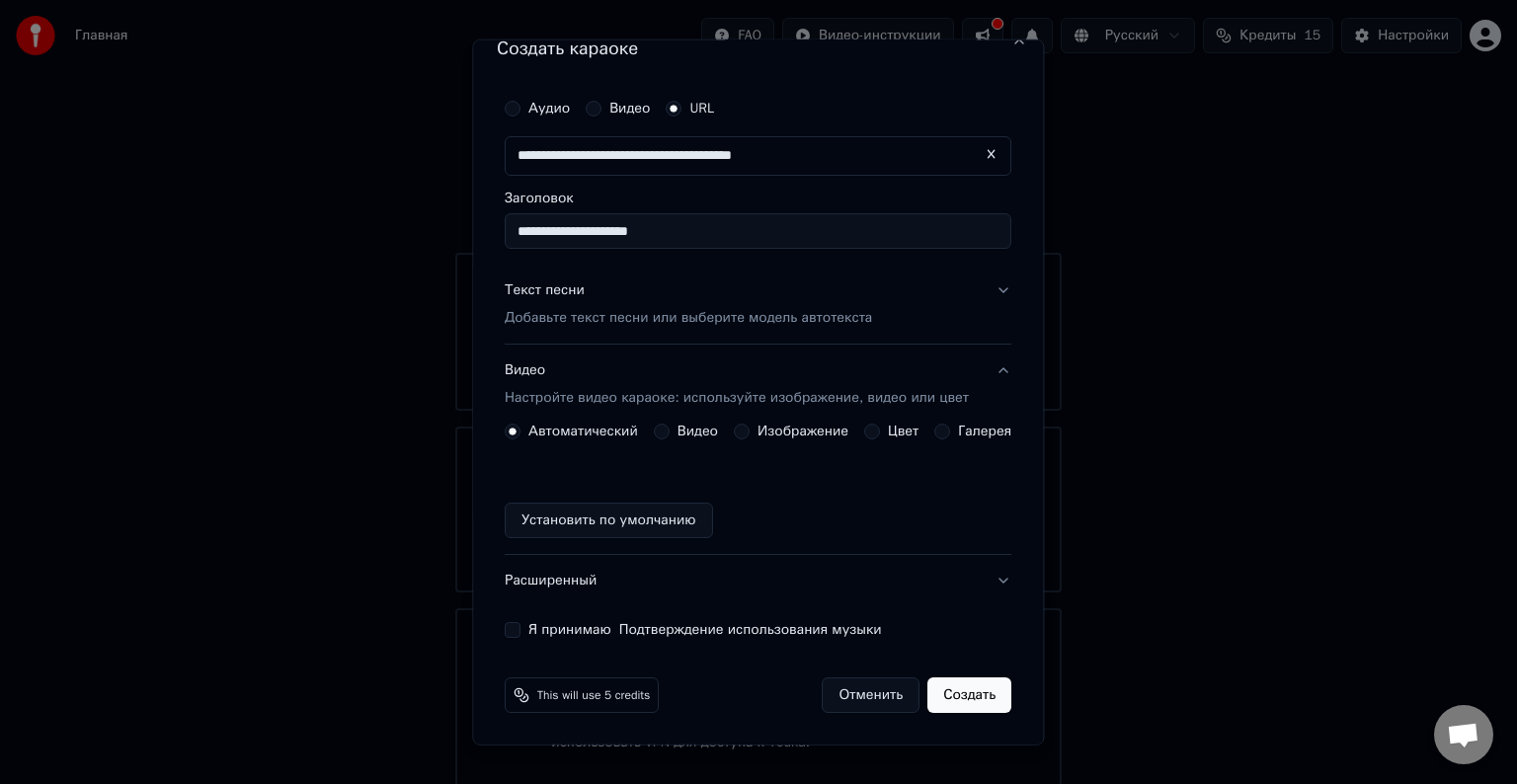 scroll, scrollTop: 24, scrollLeft: 0, axis: vertical 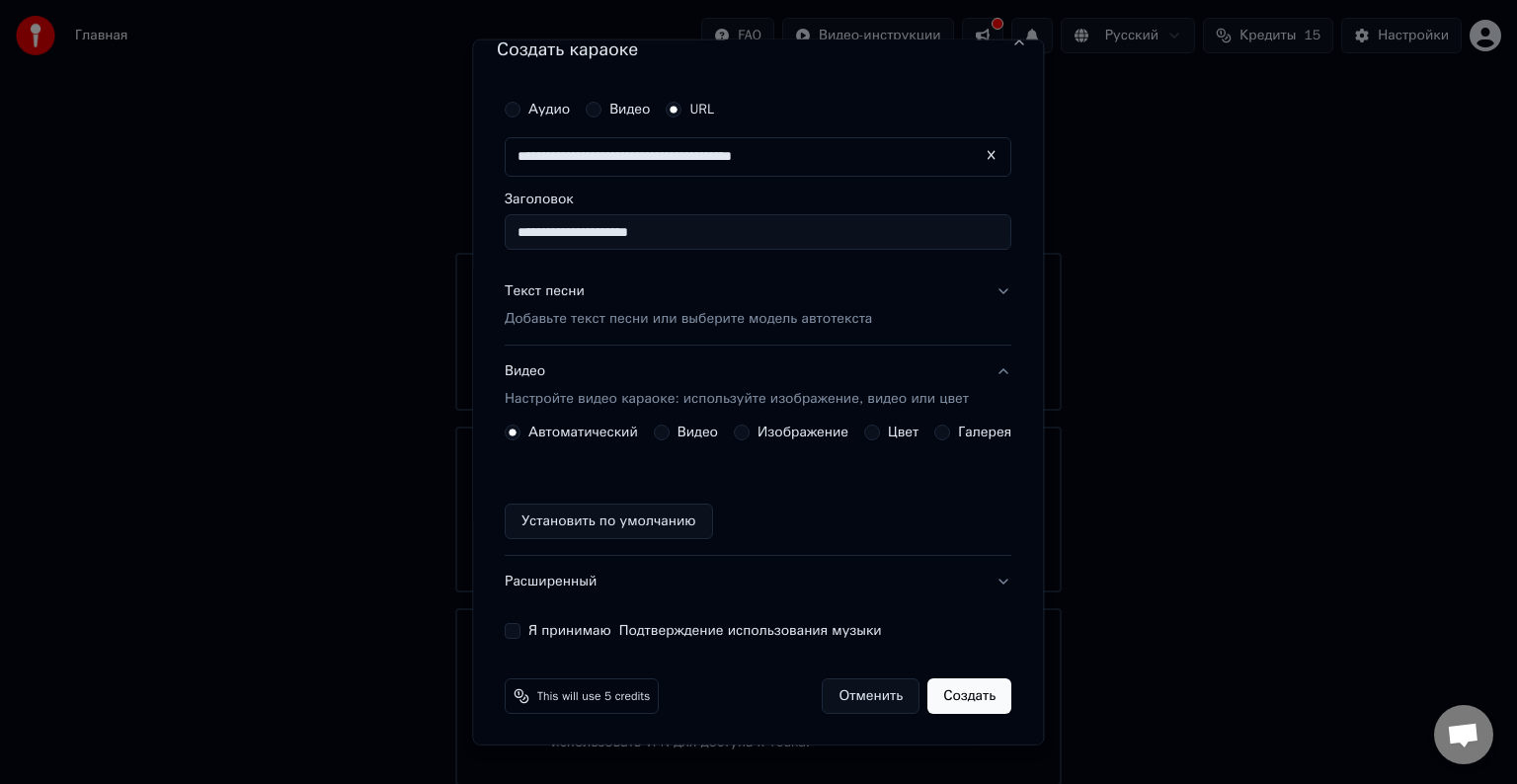 click on "Я принимаю   Подтверждение использования музыки" at bounding box center [705, 631] 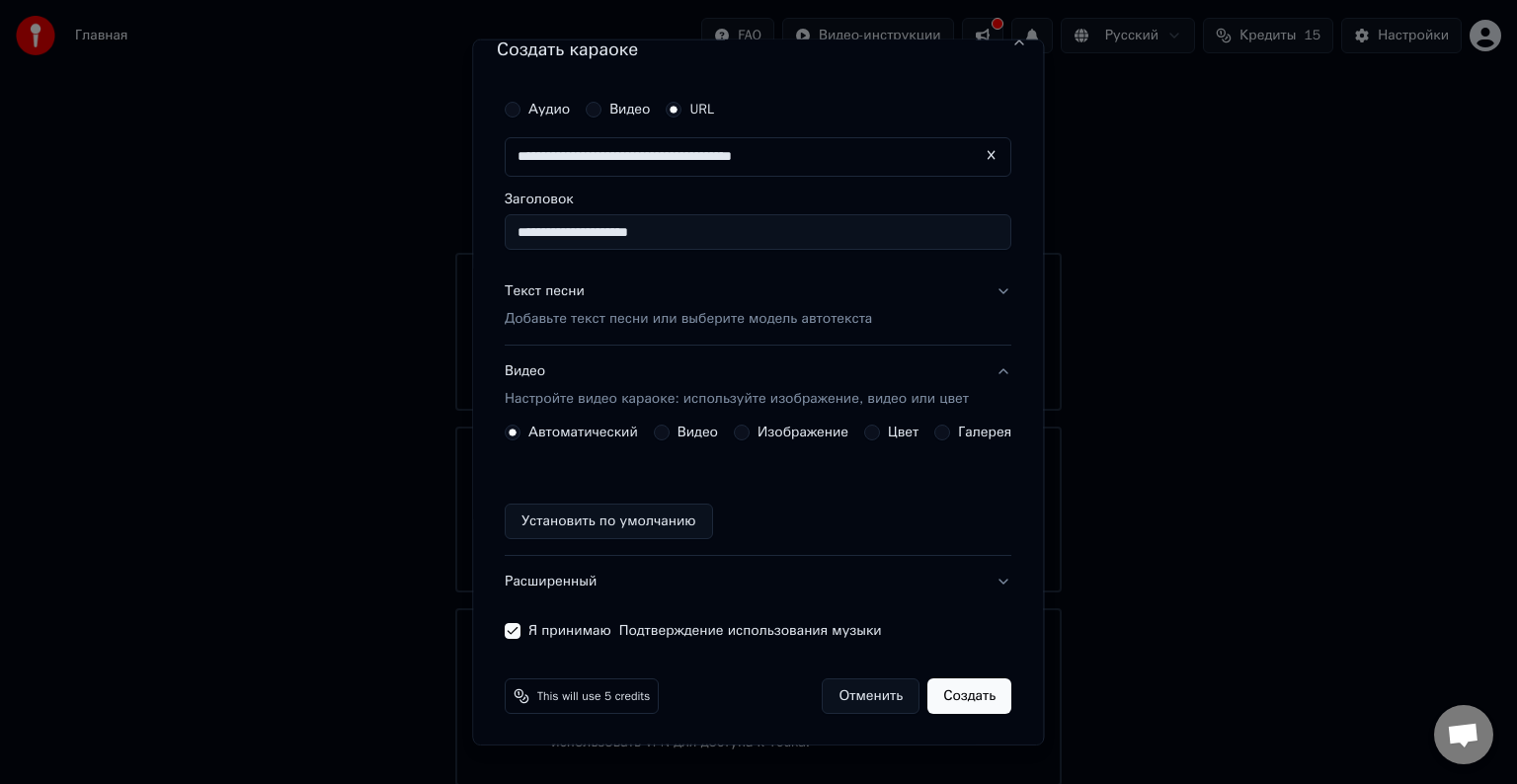 click on "Создать" at bounding box center (970, 696) 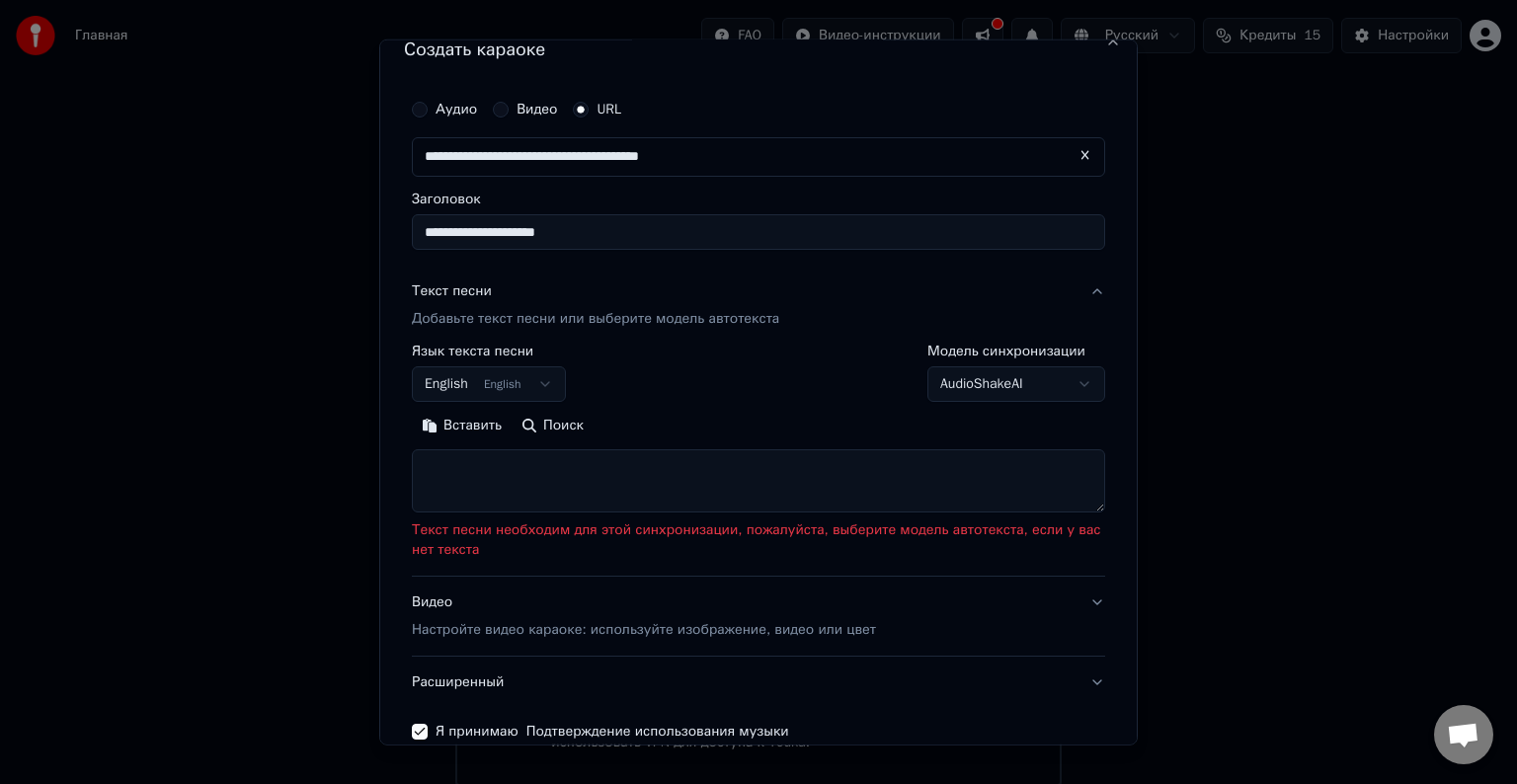 click on "English English" at bounding box center [489, 384] 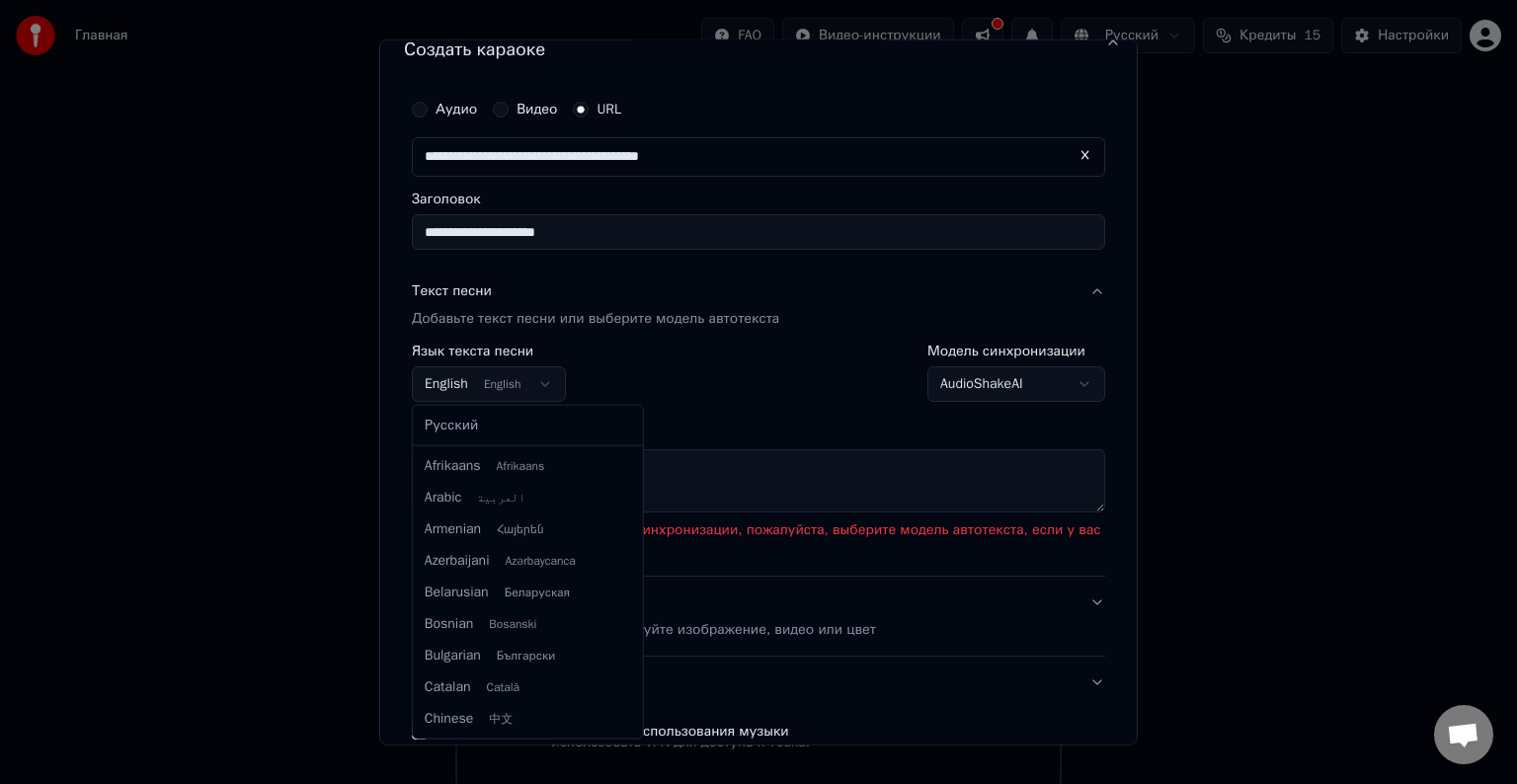 scroll, scrollTop: 158, scrollLeft: 0, axis: vertical 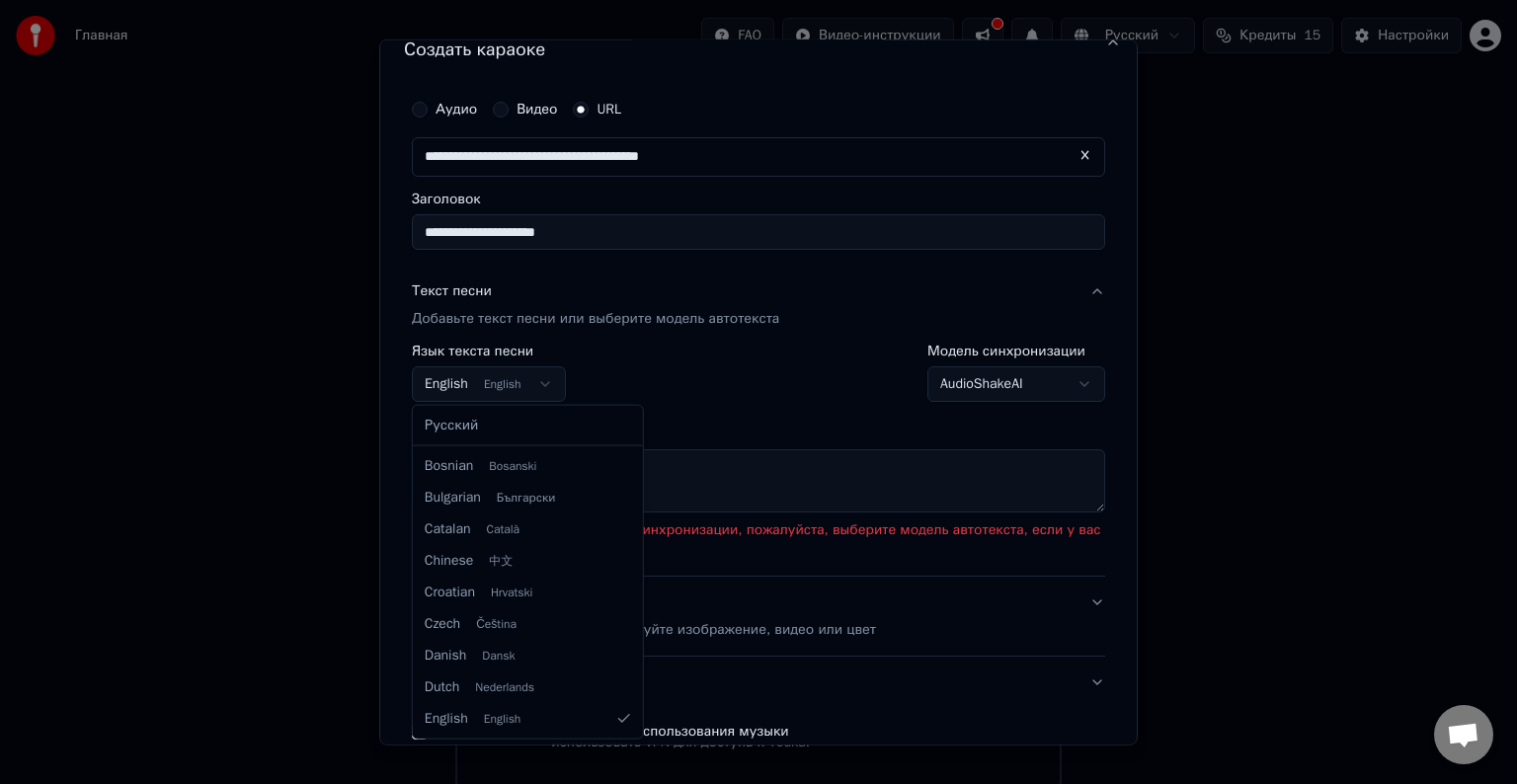click on "**********" at bounding box center [758, 393] 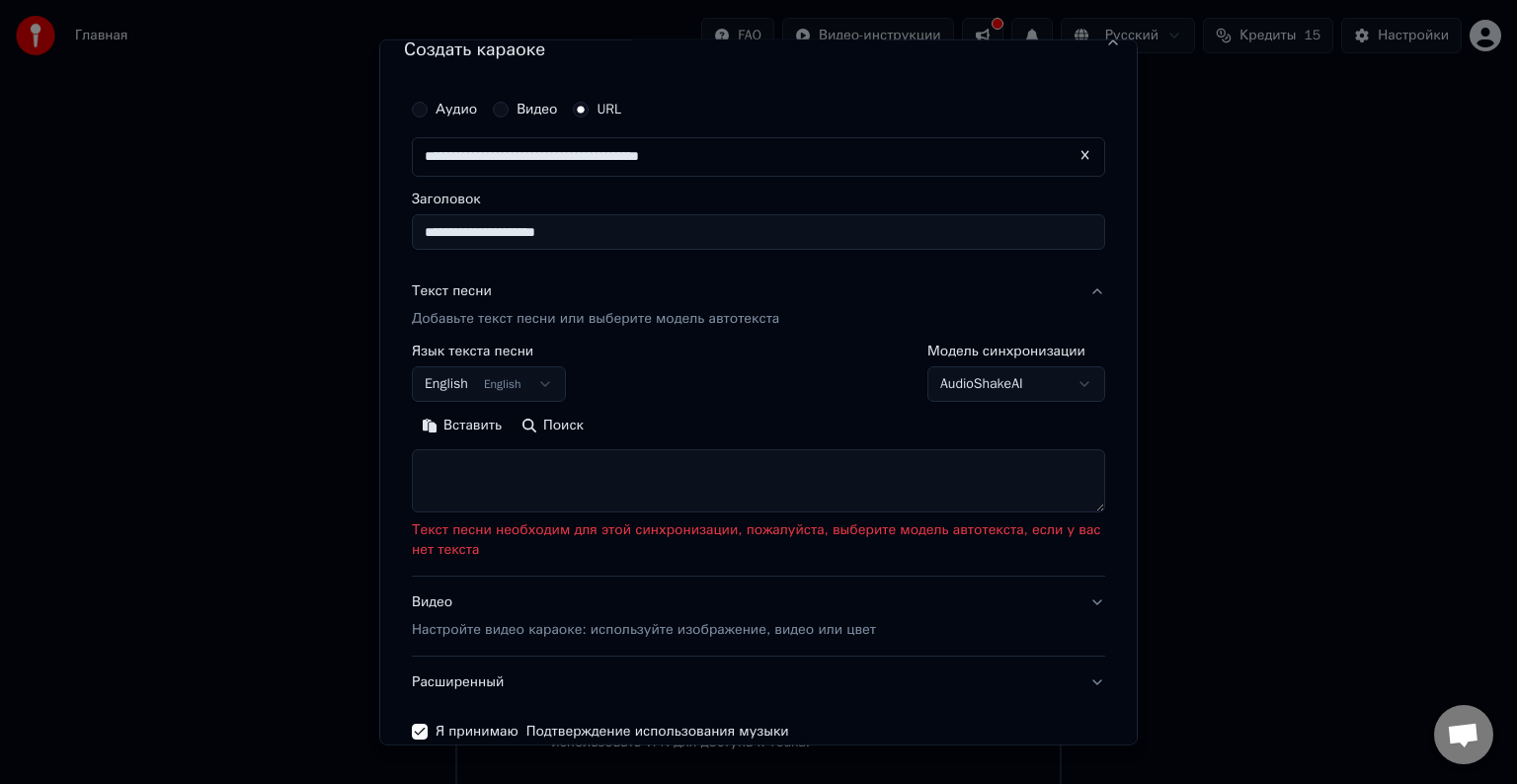 click on "Текст песни Добавьте текст песни или выберите модель автотекста" at bounding box center (596, 305) 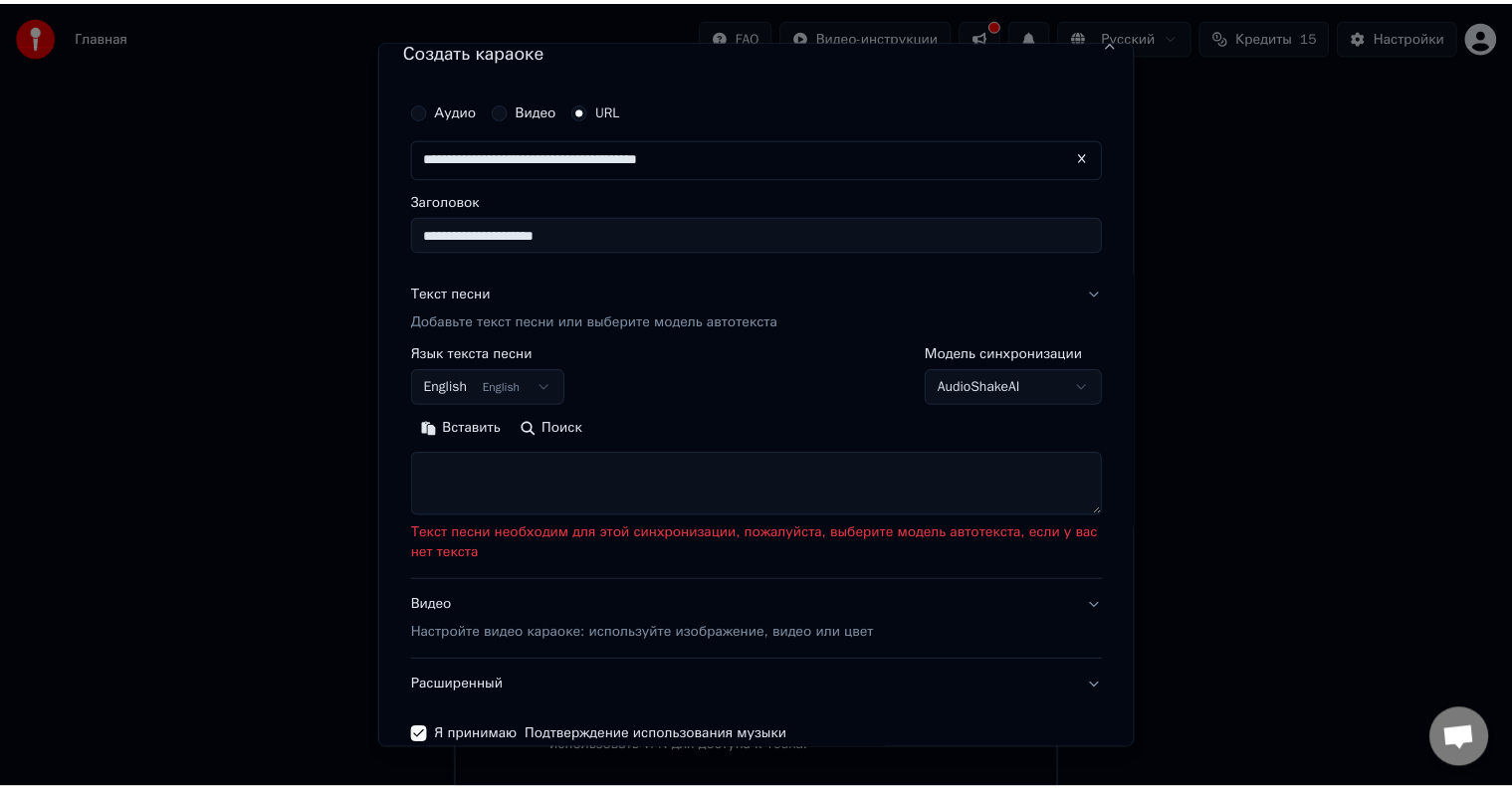 scroll, scrollTop: 0, scrollLeft: 0, axis: both 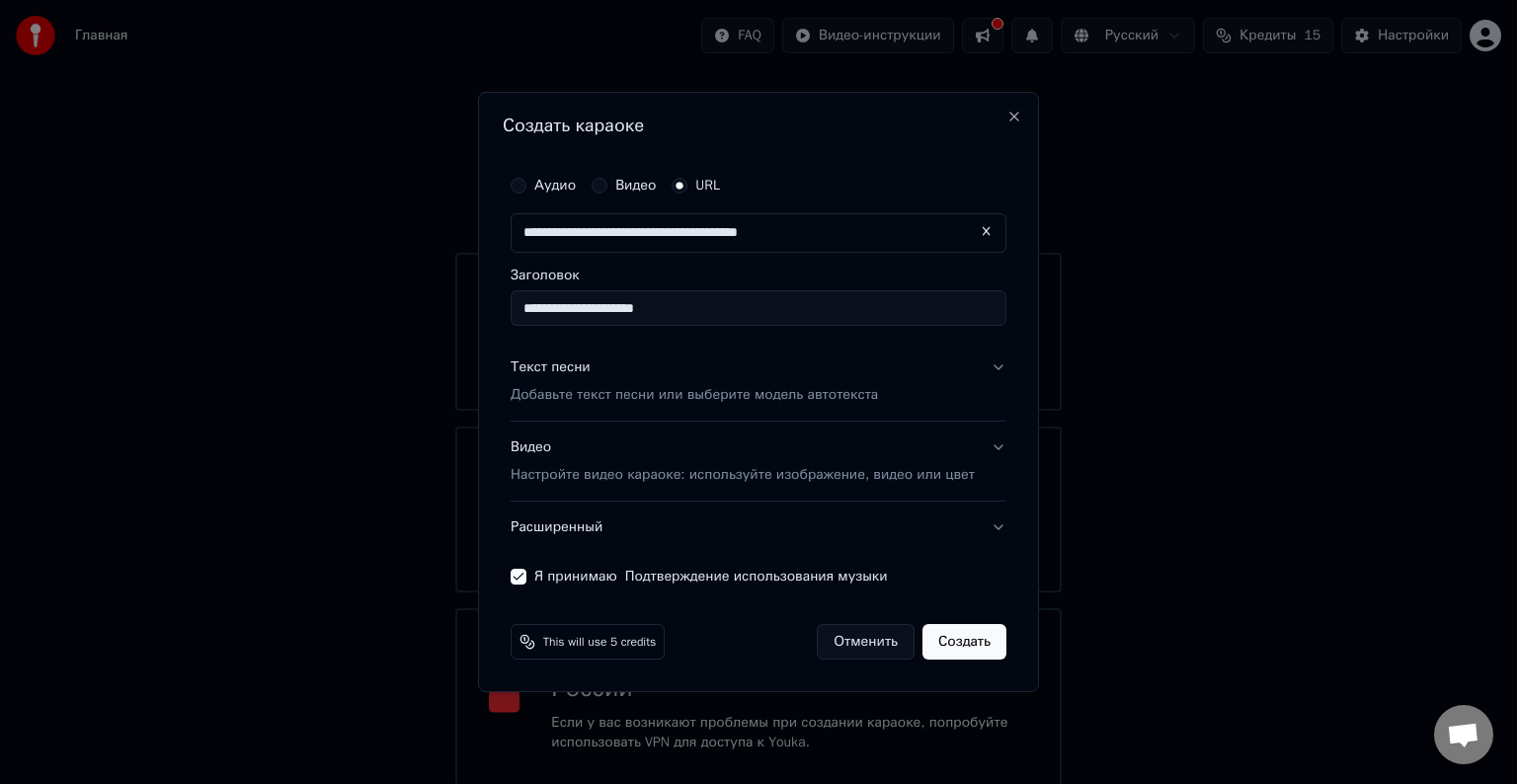 click on "Текст песни Добавьте текст песни или выберите модель автотекста" at bounding box center [758, 381] 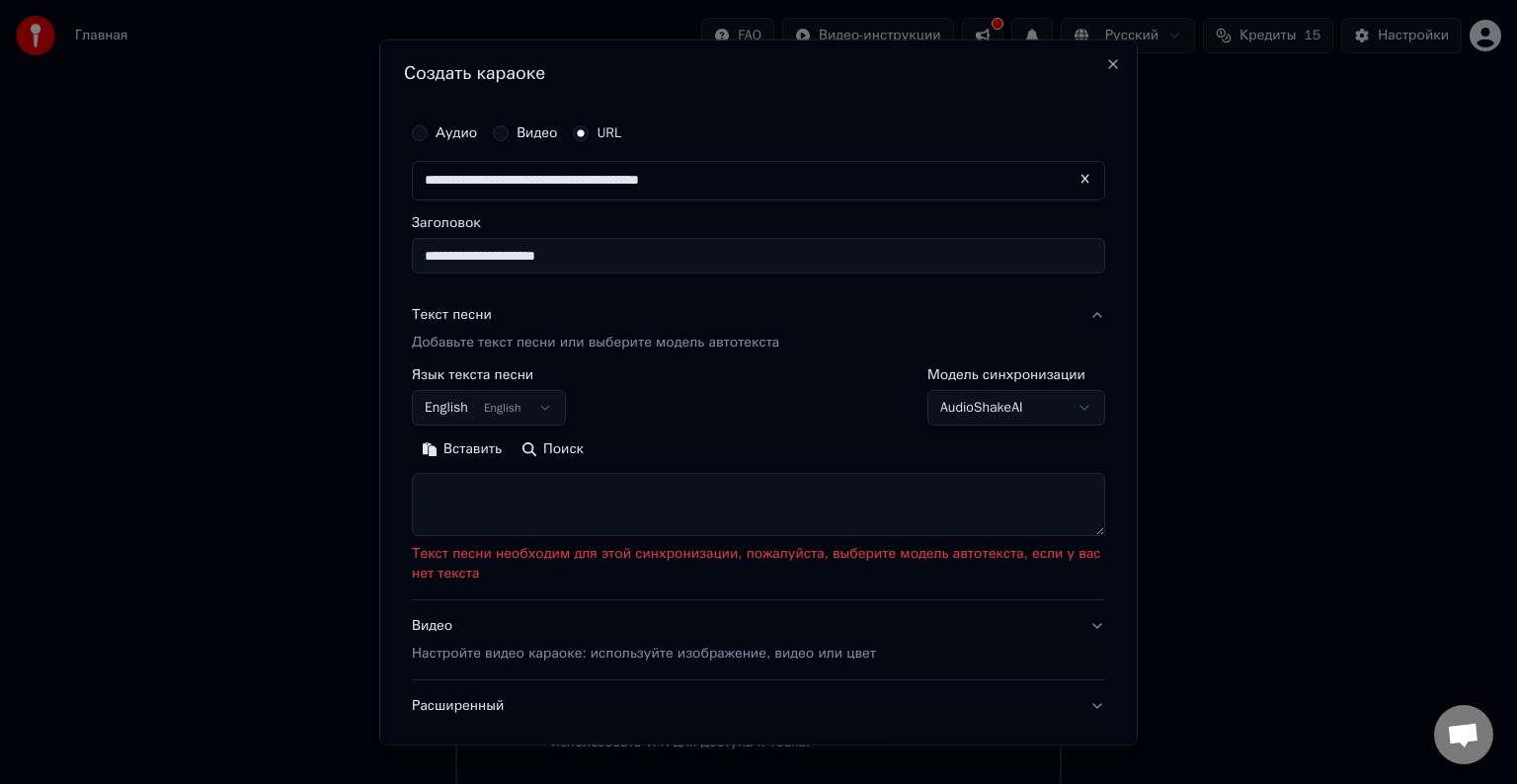 click at bounding box center (758, 505) 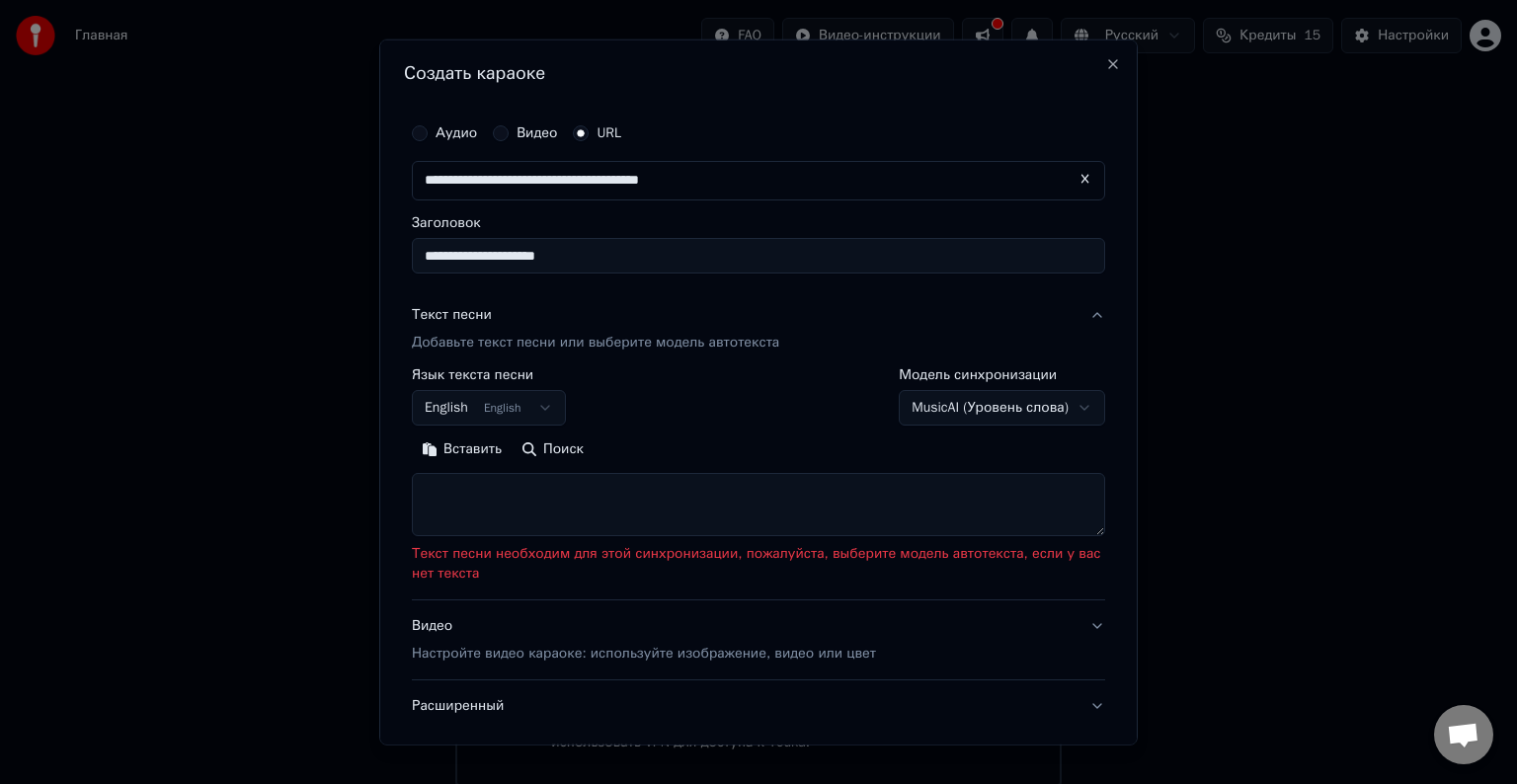 click at bounding box center [758, 505] 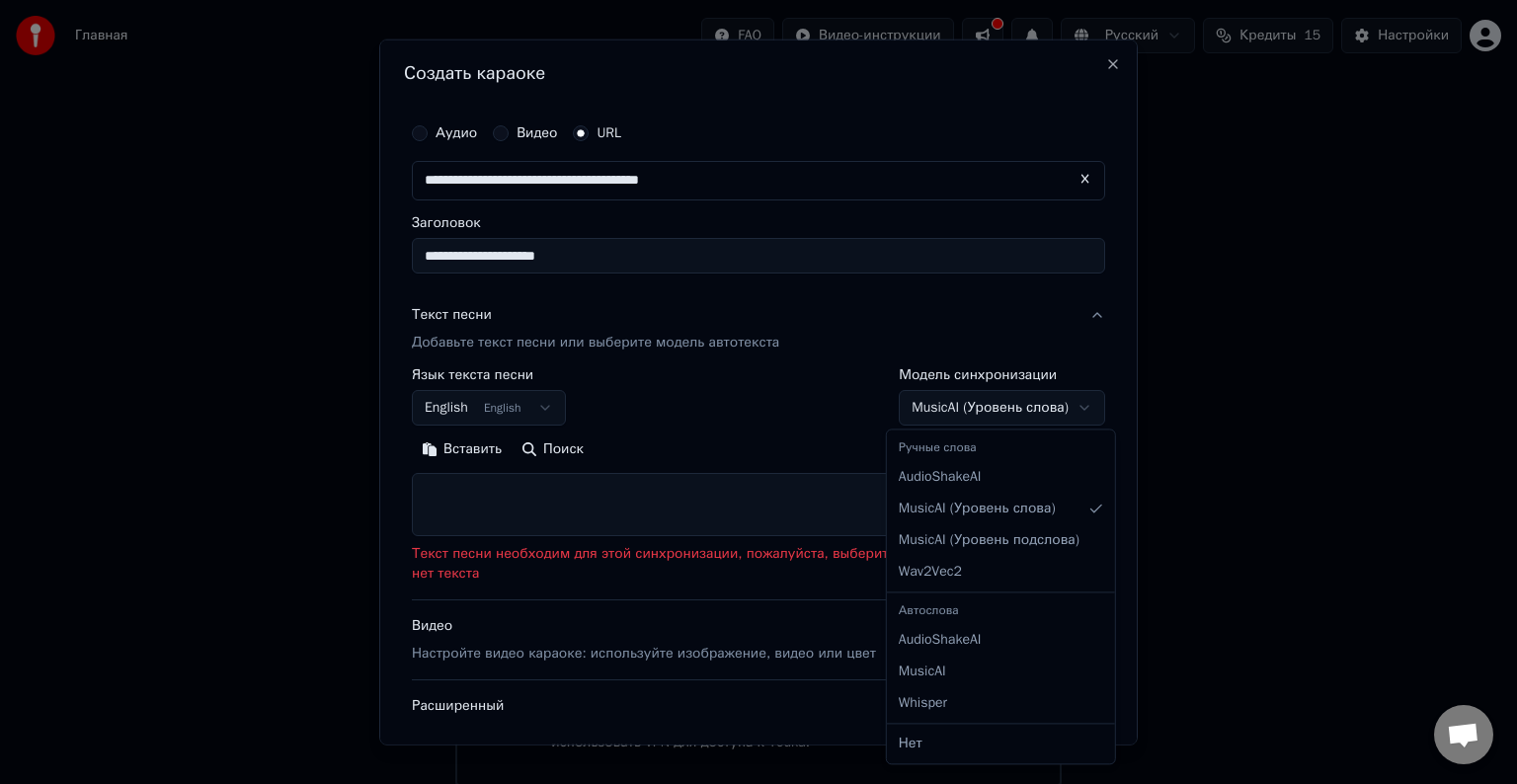 select on "**********" 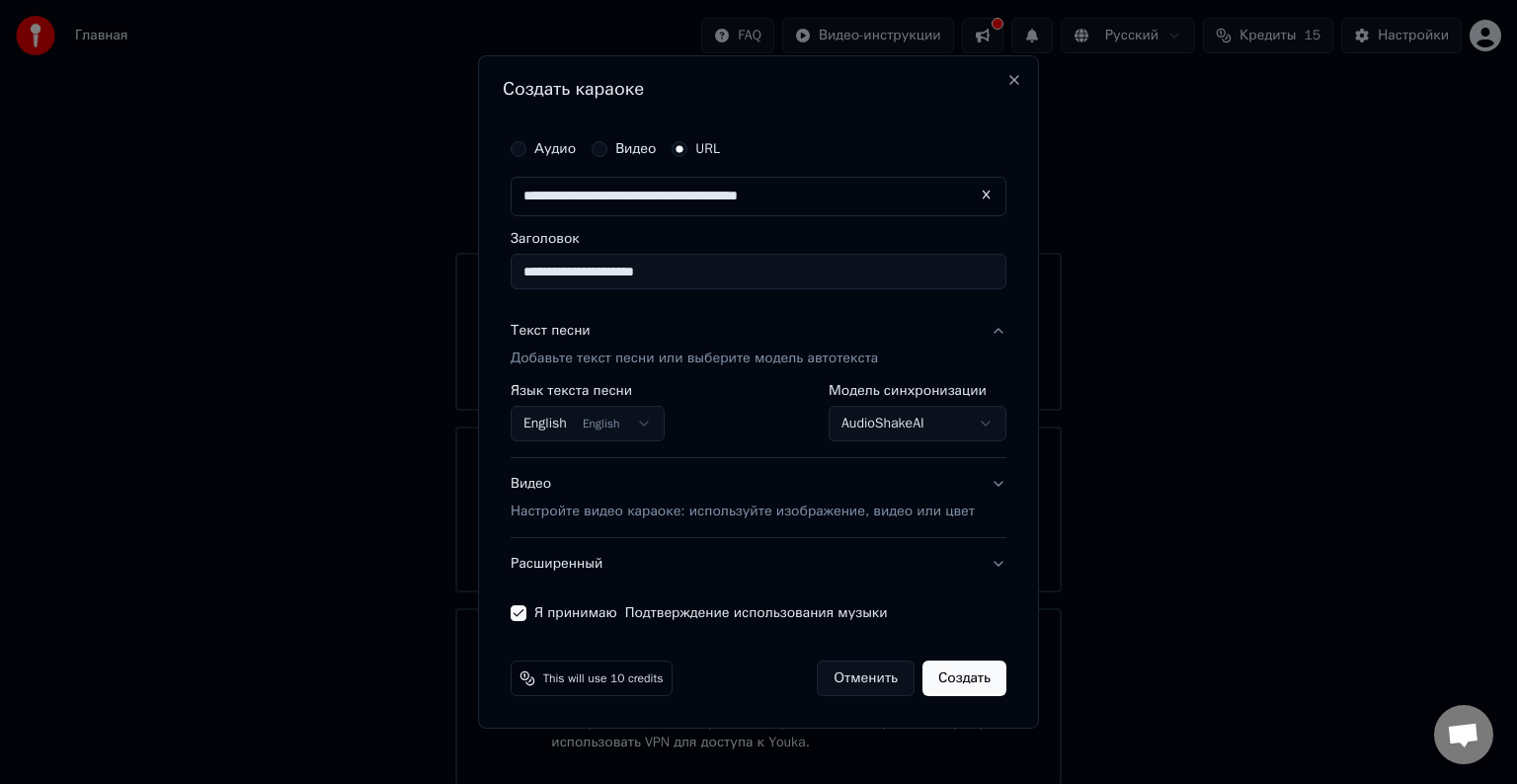 click on "Создать" at bounding box center (964, 678) 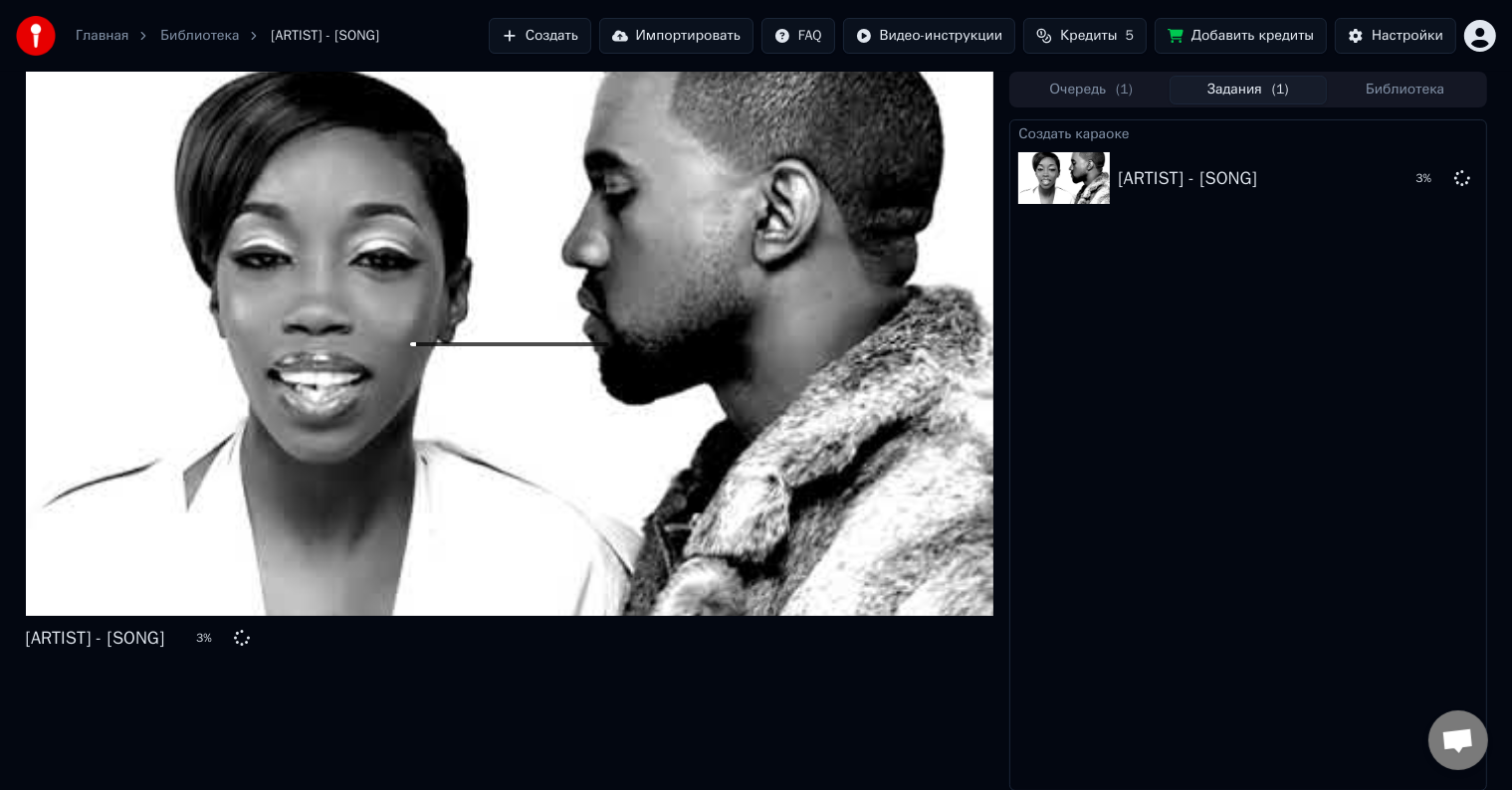 click on "Добавить кредиты" at bounding box center (1240, 36) 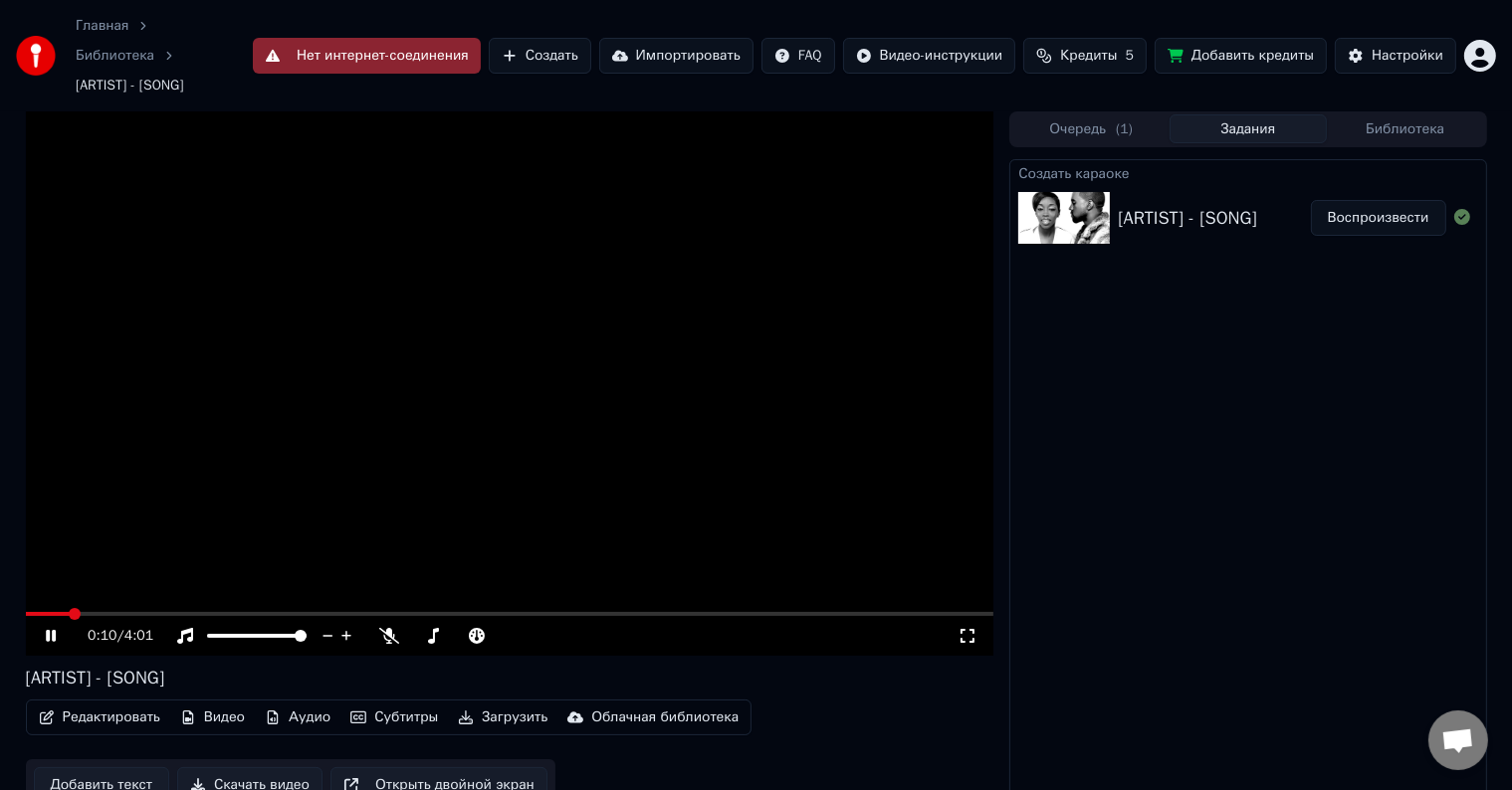 click 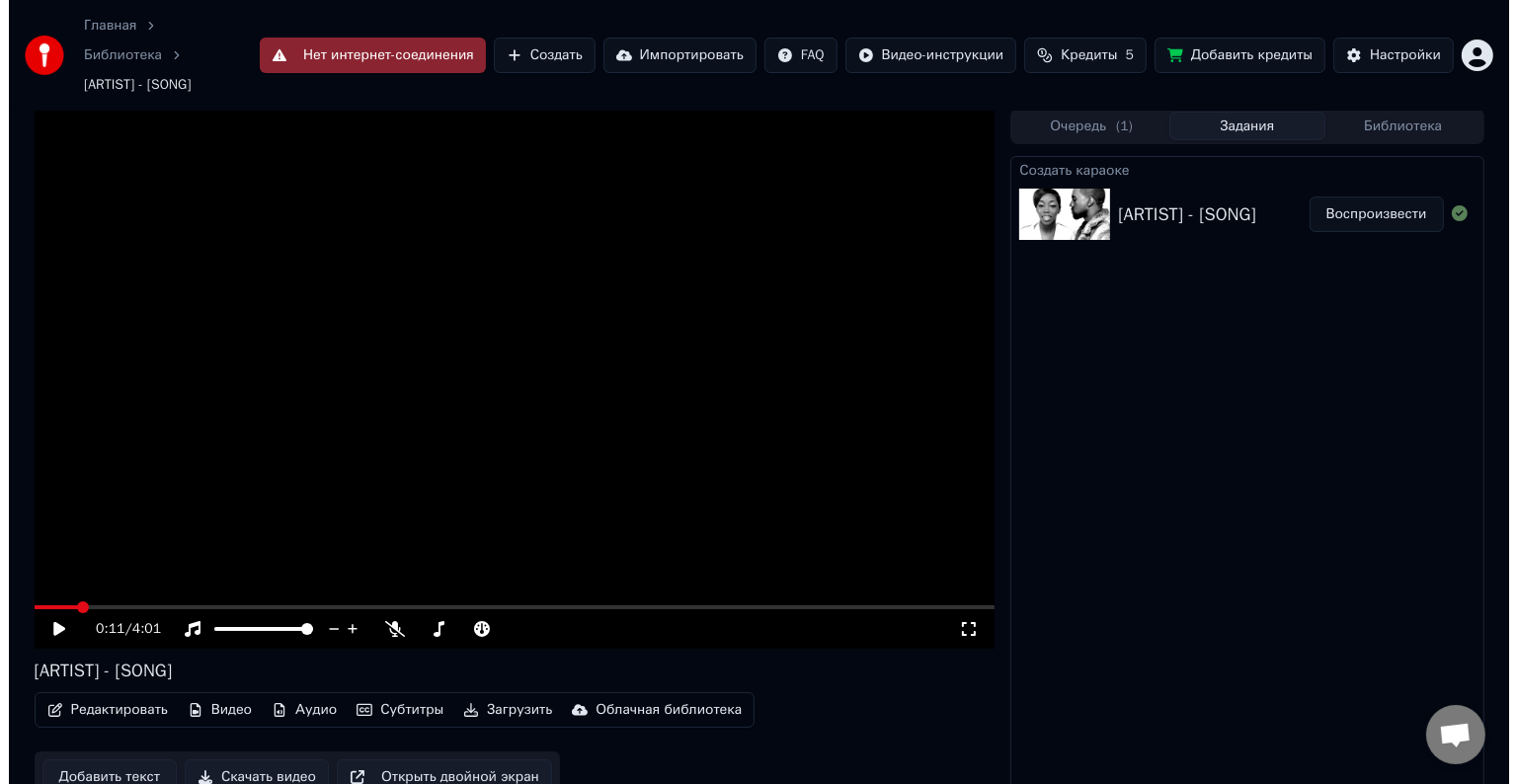 scroll, scrollTop: 39, scrollLeft: 0, axis: vertical 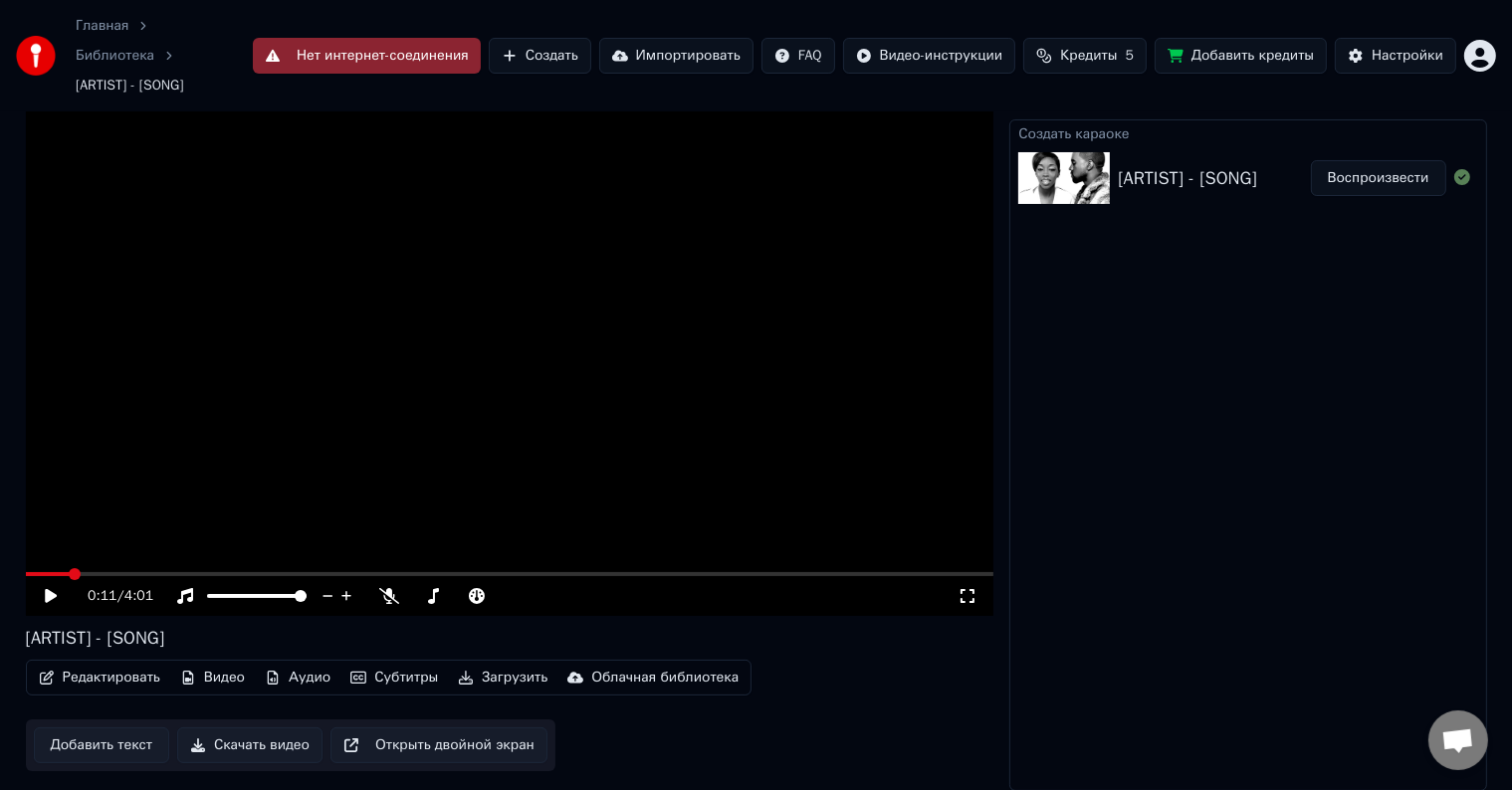 click on "Добавить текст" at bounding box center (102, 745) 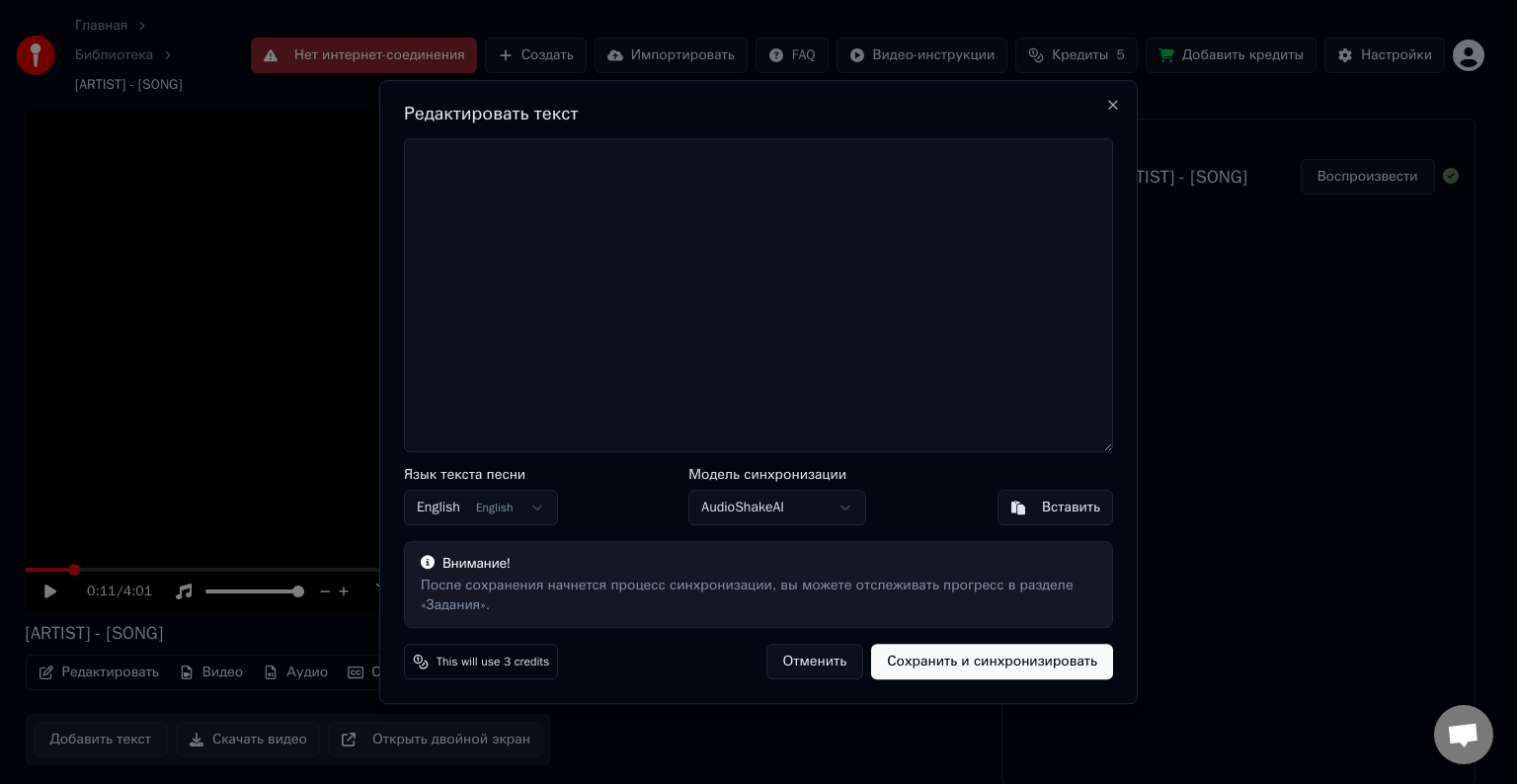 click on "После сохранения начнется процесс синхронизации, вы можете отслеживать прогресс в разделе «Задания»." at bounding box center (758, 595) 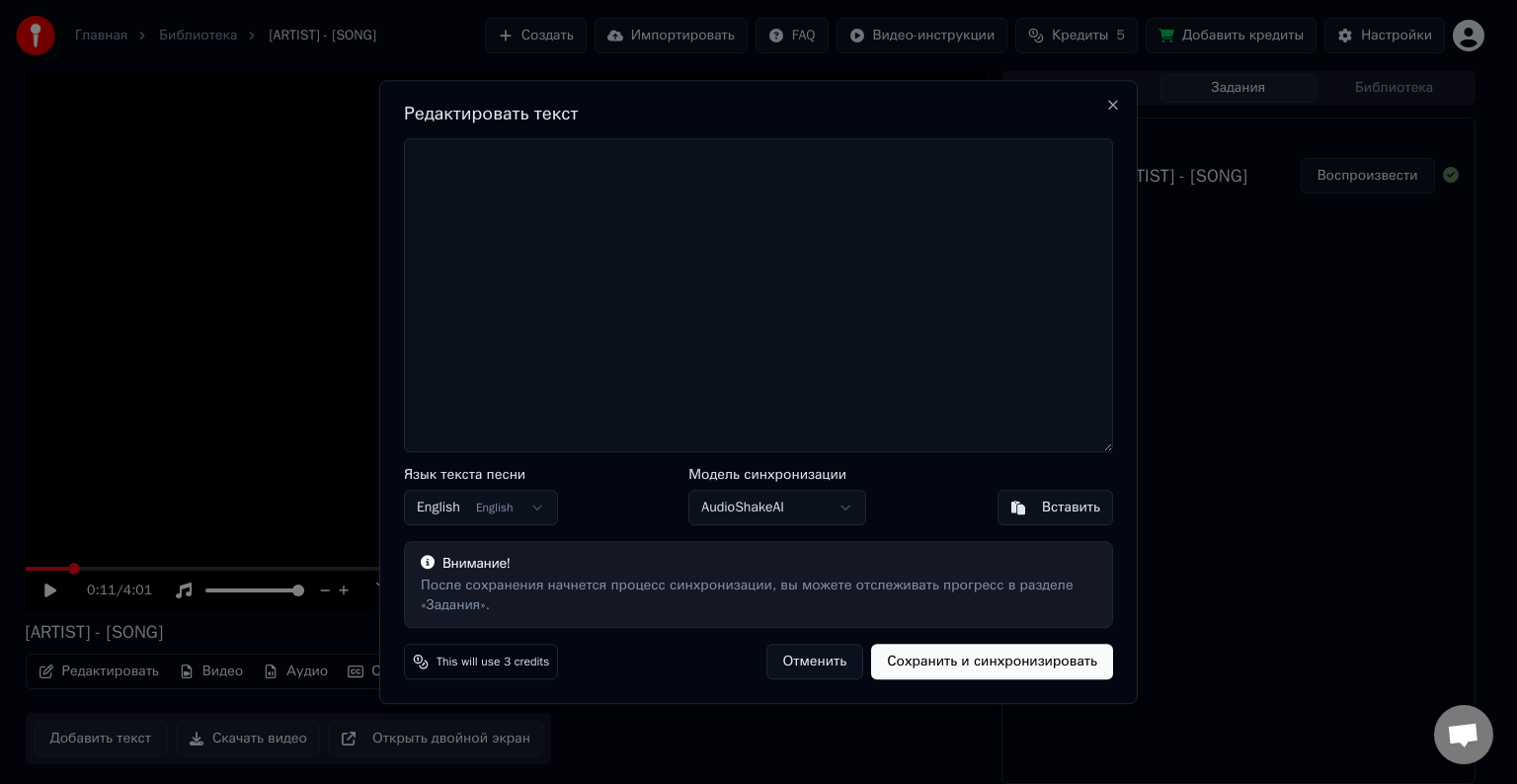 scroll, scrollTop: 0, scrollLeft: 0, axis: both 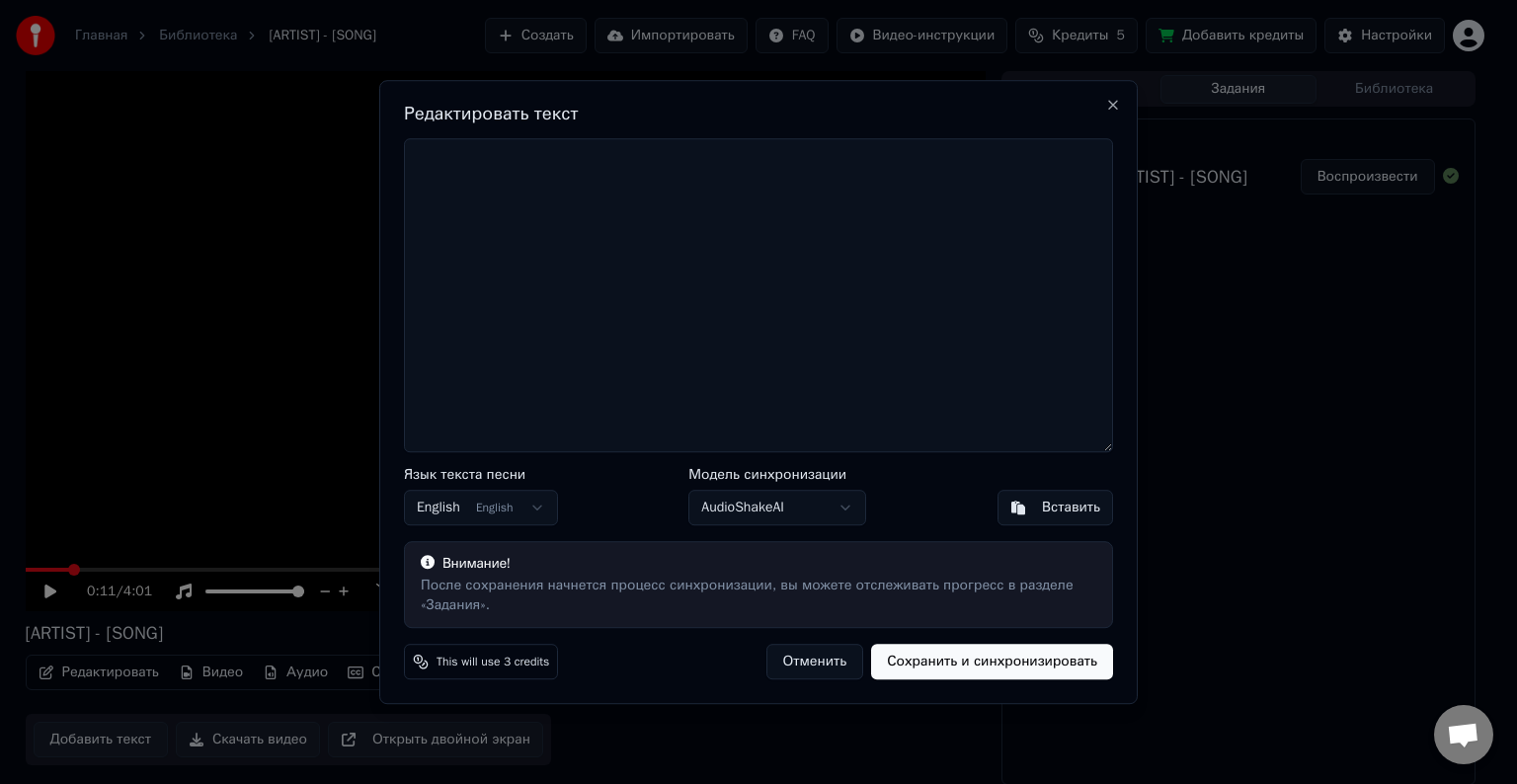 click at bounding box center [758, 295] 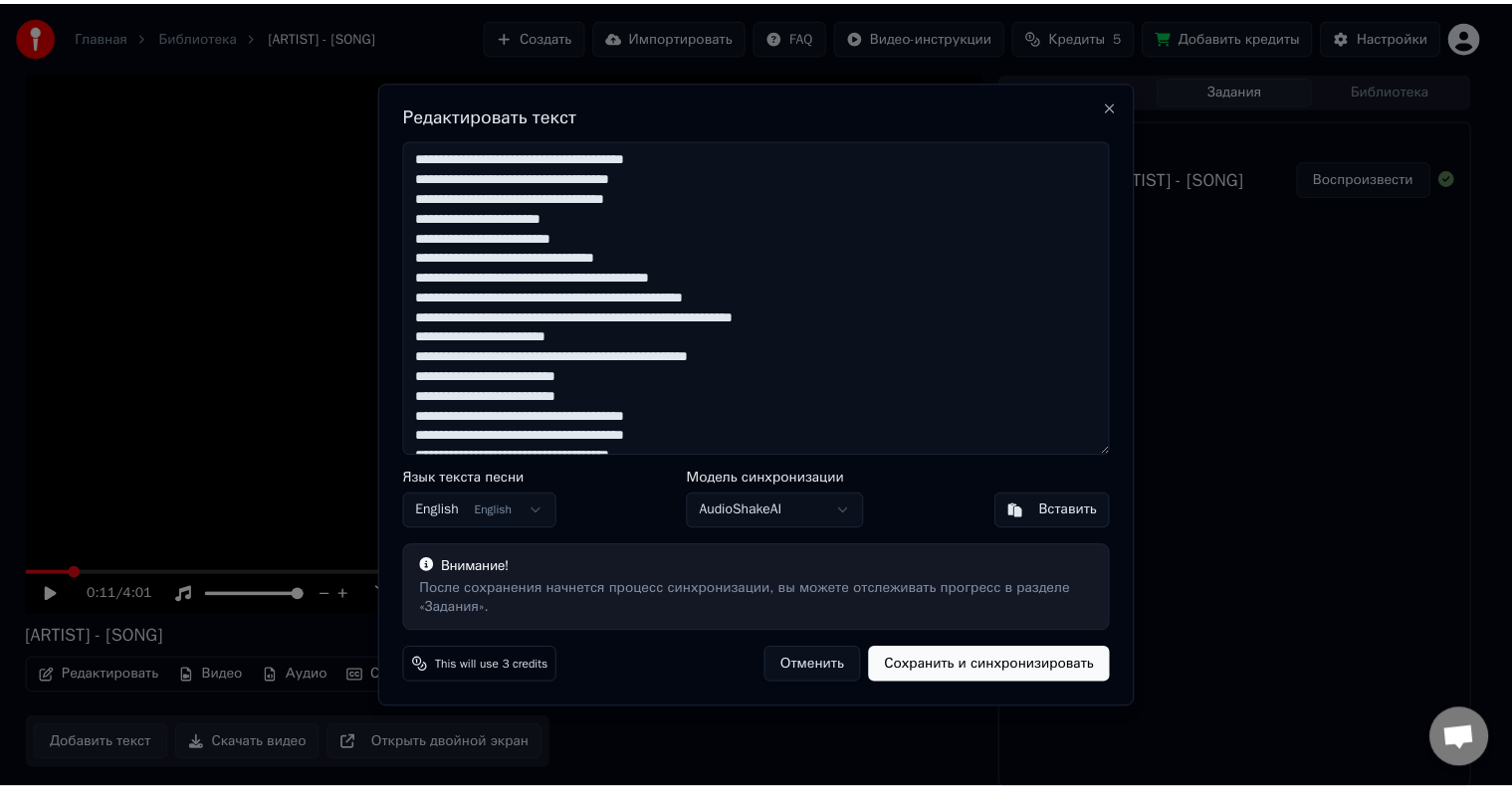 scroll, scrollTop: 886, scrollLeft: 0, axis: vertical 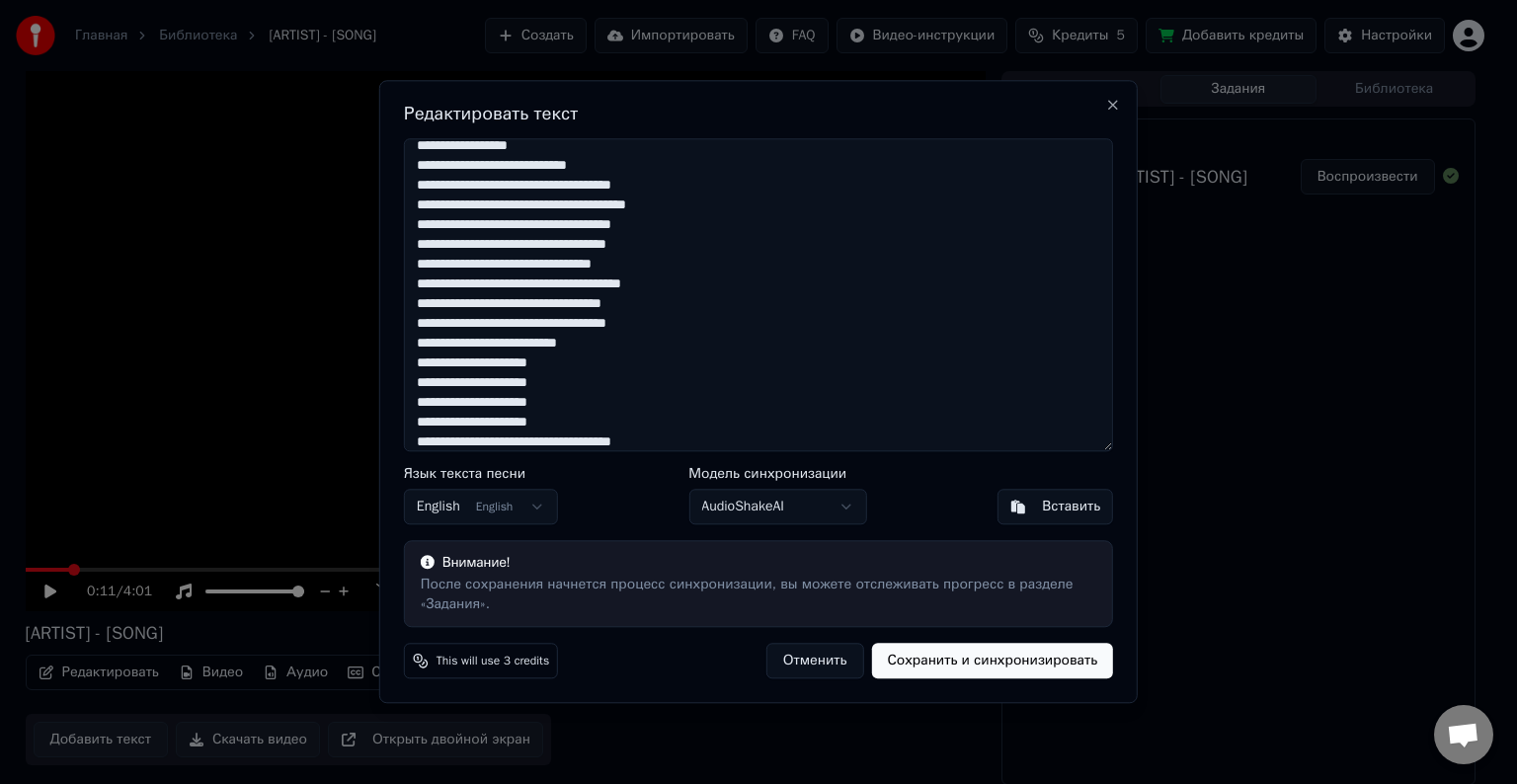 type on "**********" 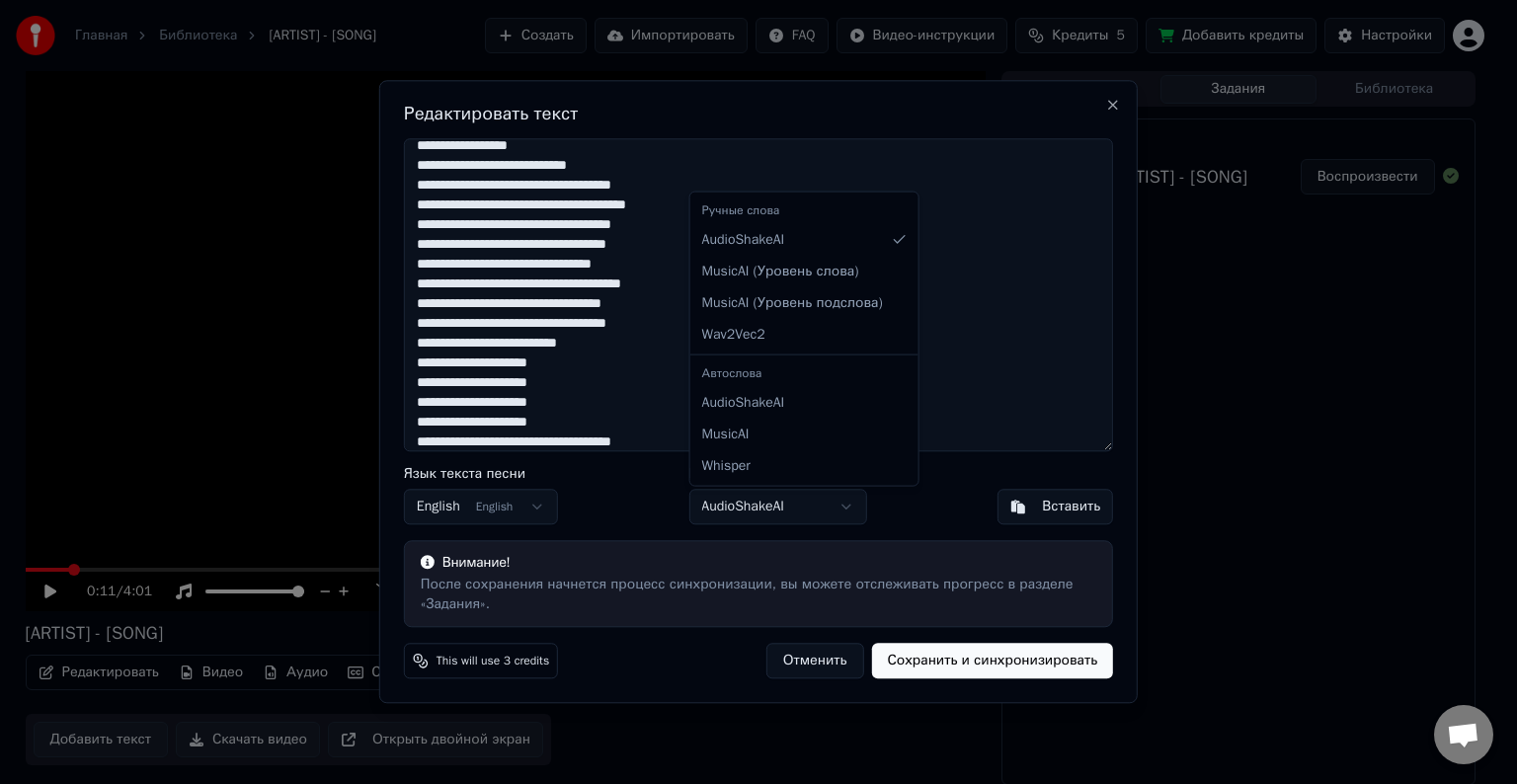 click on "Главная Библиотека [ARTIST] - [SONG] Создать Импортировать FAQ Видео-инструкции Кредиты 5 Добавить кредиты Настройки 0:11  /  4:01 [ARTIST] - [SONG] Редактировать Видео Аудио Субтитры Загрузить Облачная библиотека Добавить текст Скачать видео Открыть двойной экран Очередь ( 1 ) Задания Библиотека Создать караоке [ARTIST] - [SONG] Воспроизвести
Редактировать текст Язык текста песни English English Модель синхронизации AudioShakeAI Вставить Внимание! После сохранения начнется процесс синхронизации, вы можете отслеживать прогресс в разделе «Задания». This will use 3 credits Отменить Close AudioShakeAI )" at bounding box center [750, 392] 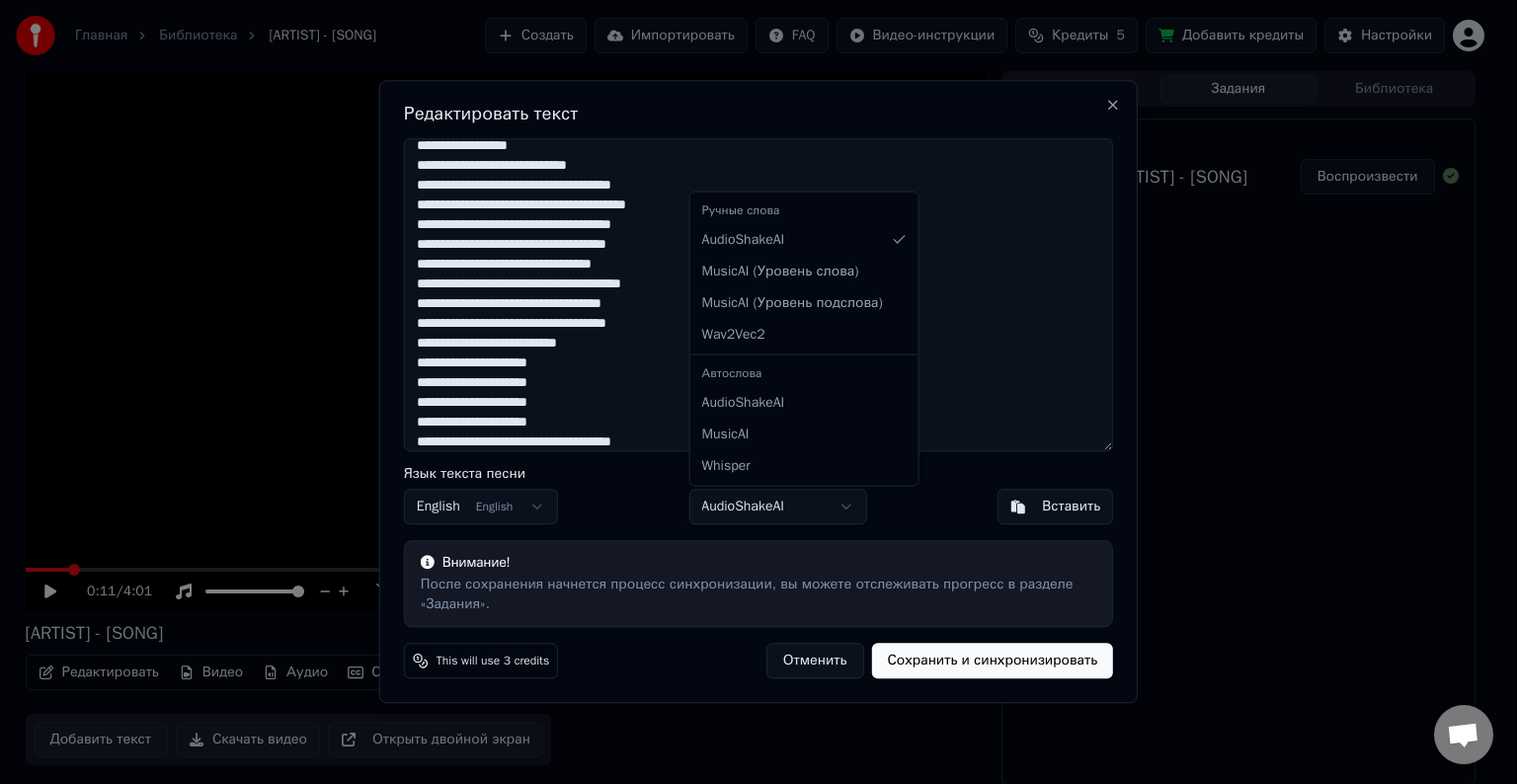 click on "Главная Библиотека [ARTIST] - [SONG] Создать Импортировать FAQ Видео-инструкции Кредиты 5 Добавить кредиты Настройки 0:11  /  4:01 [ARTIST] - [SONG] Редактировать Видео Аудио Субтитры Загрузить Облачная библиотека Добавить текст Скачать видео Открыть двойной экран Очередь ( 1 ) Задания Библиотека Создать караоке [ARTIST] - [SONG] Воспроизвести
Редактировать текст Язык текста песни English English Модель синхронизации AudioShakeAI Вставить Внимание! После сохранения начнется процесс синхронизации, вы можете отслеживать прогресс в разделе «Задания». This will use 3 credits Отменить Close AudioShakeAI )" at bounding box center [750, 392] 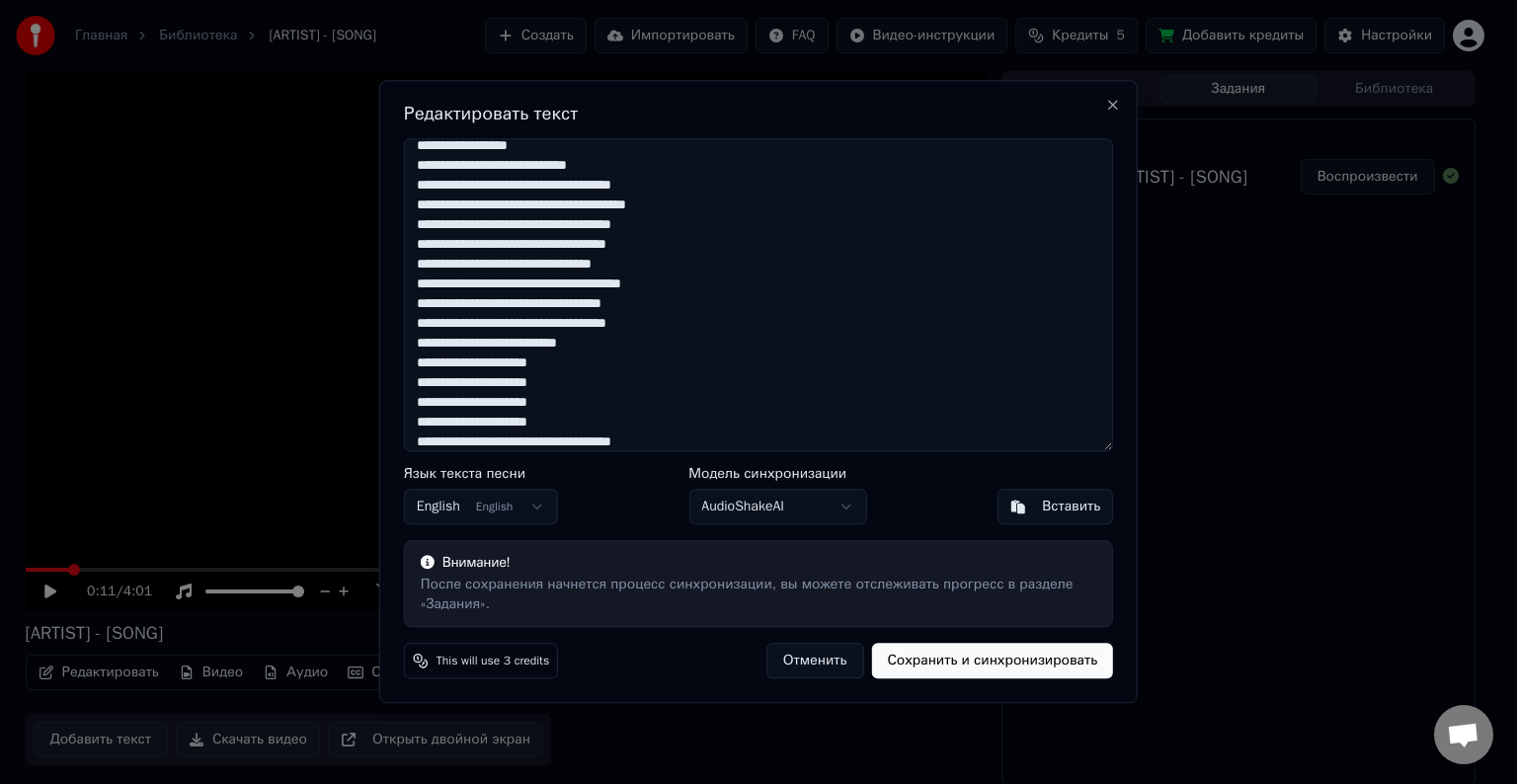 click on "Сохранить и синхронизировать" at bounding box center [992, 662] 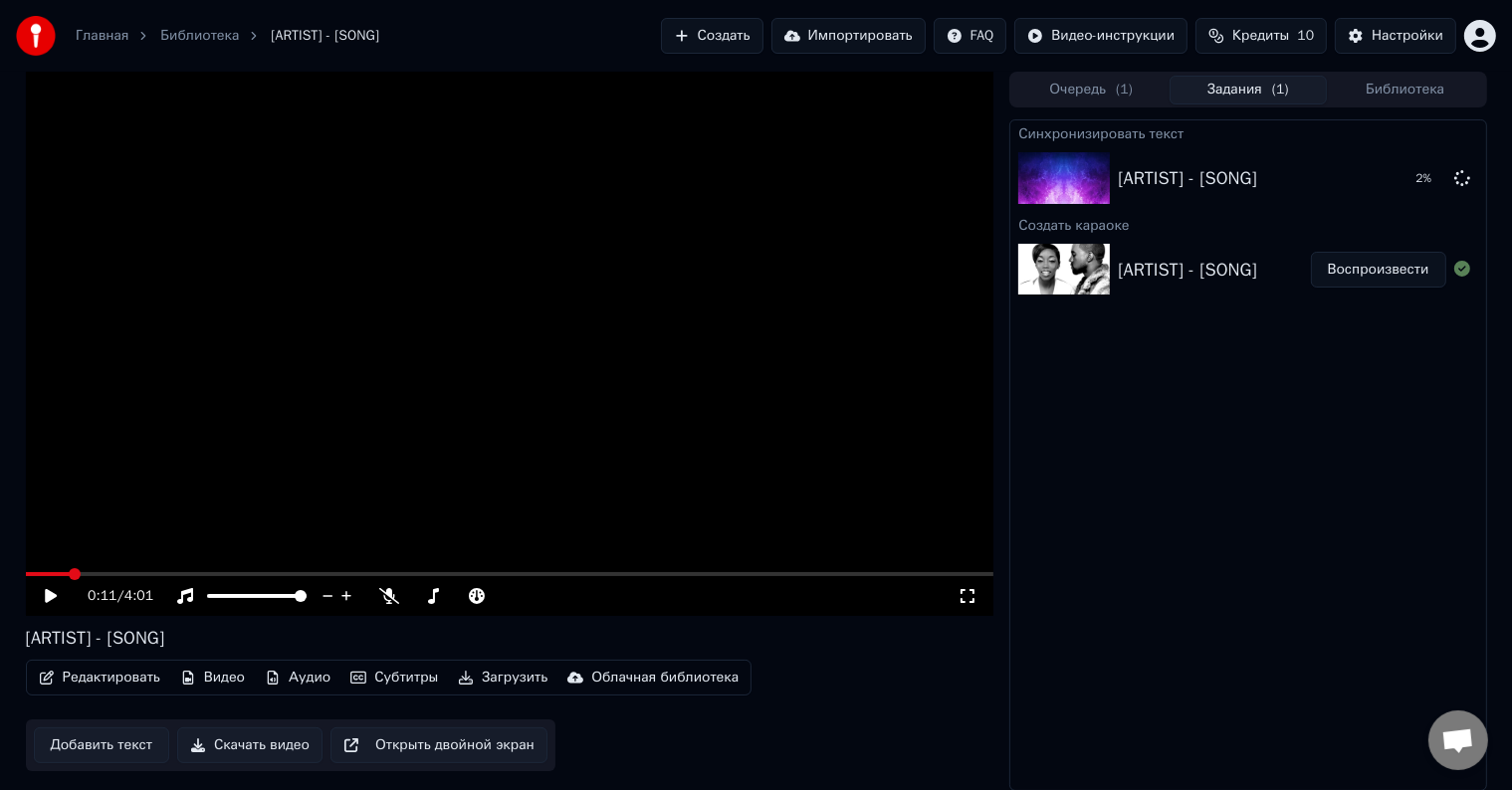 click 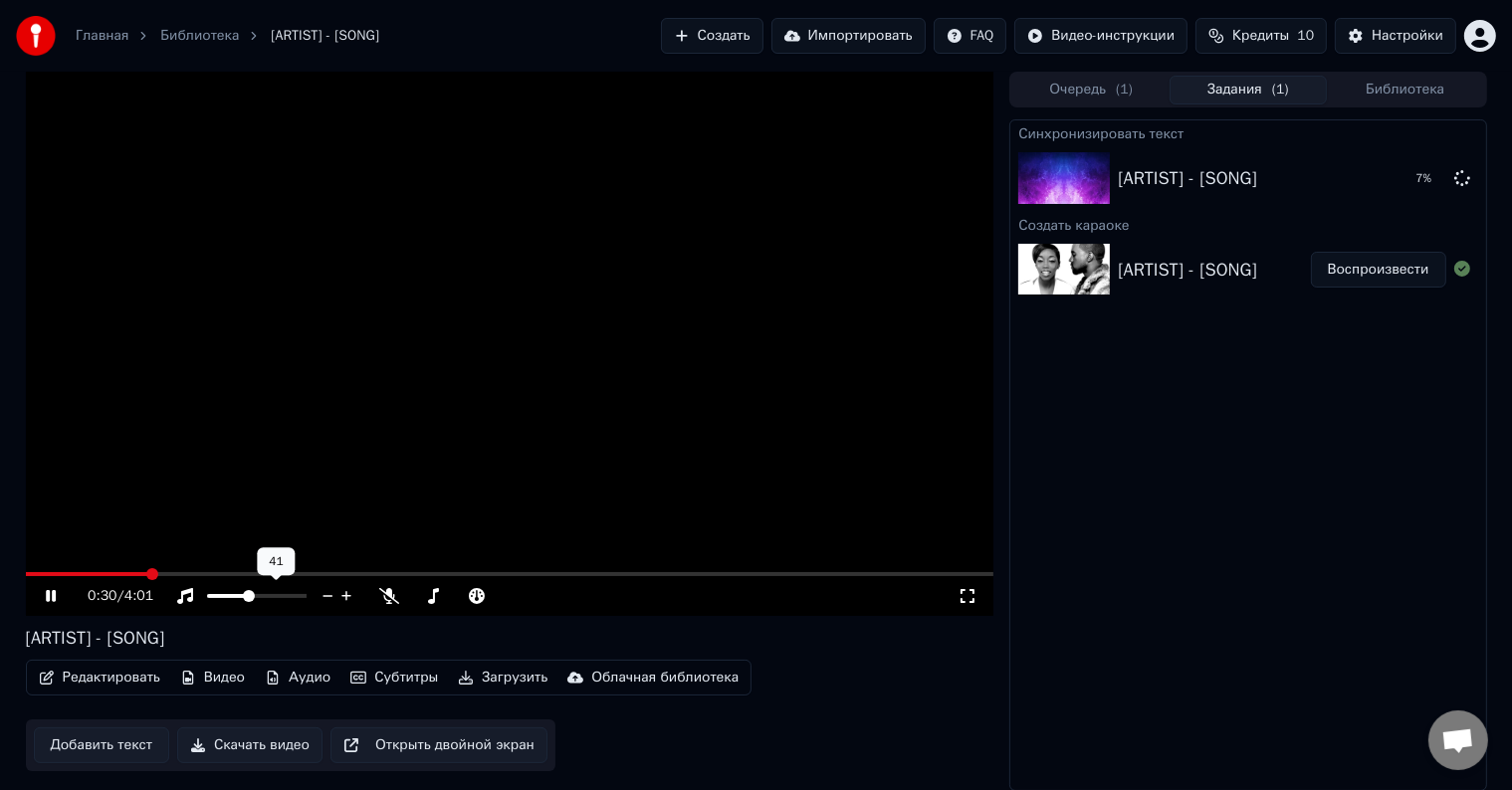 click at bounding box center (227, 596) 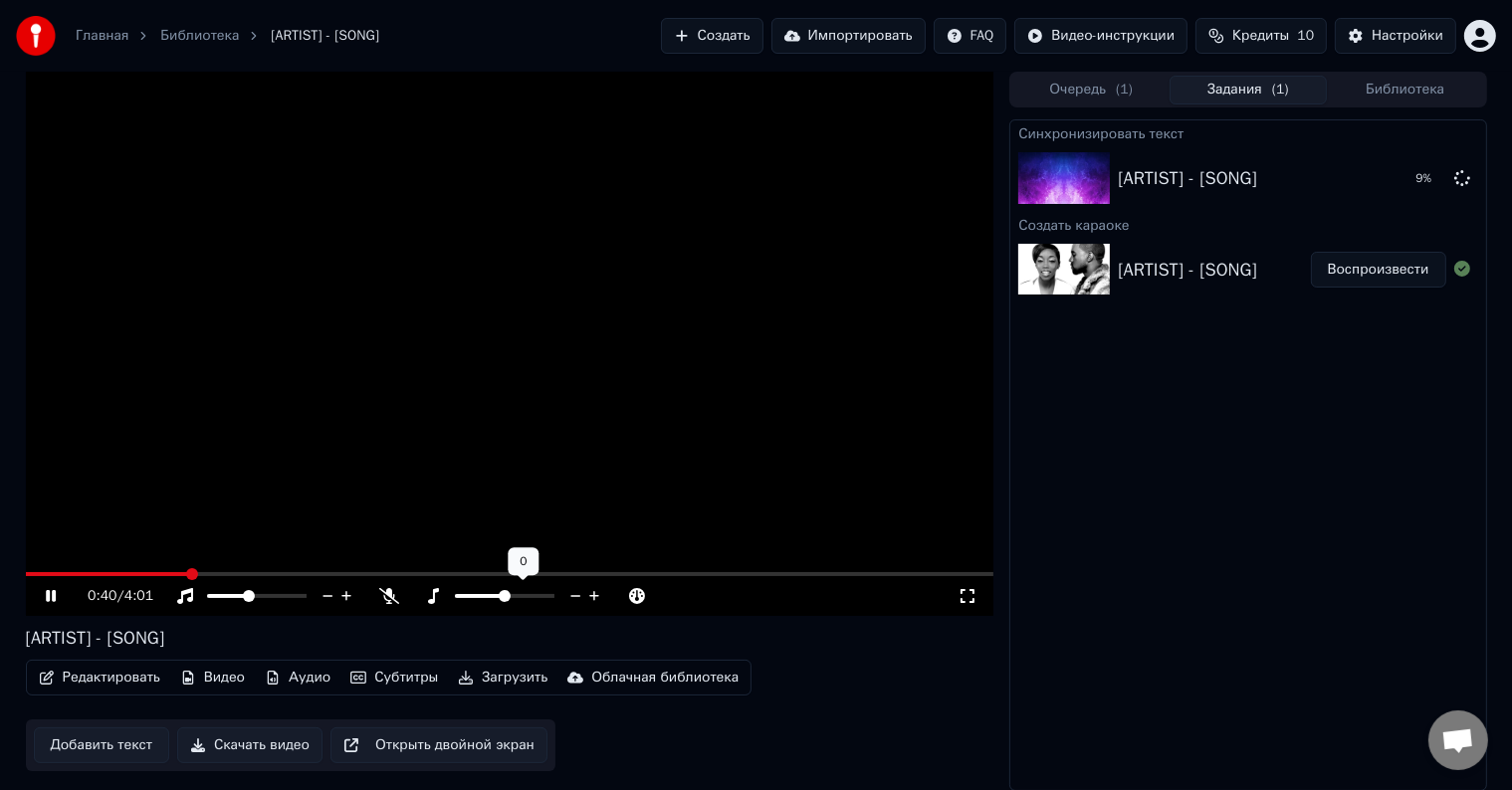 click at bounding box center [505, 596] 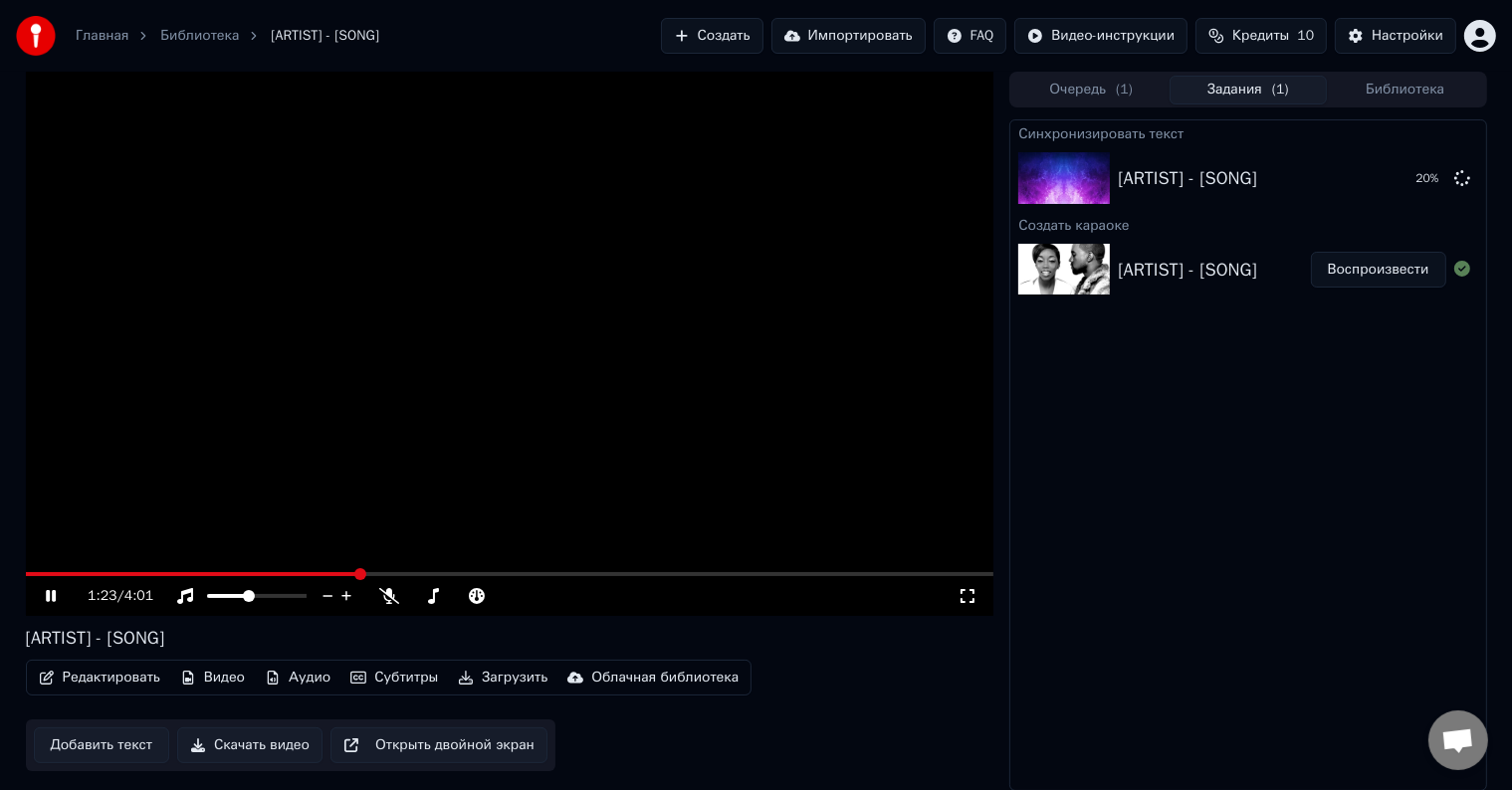 click 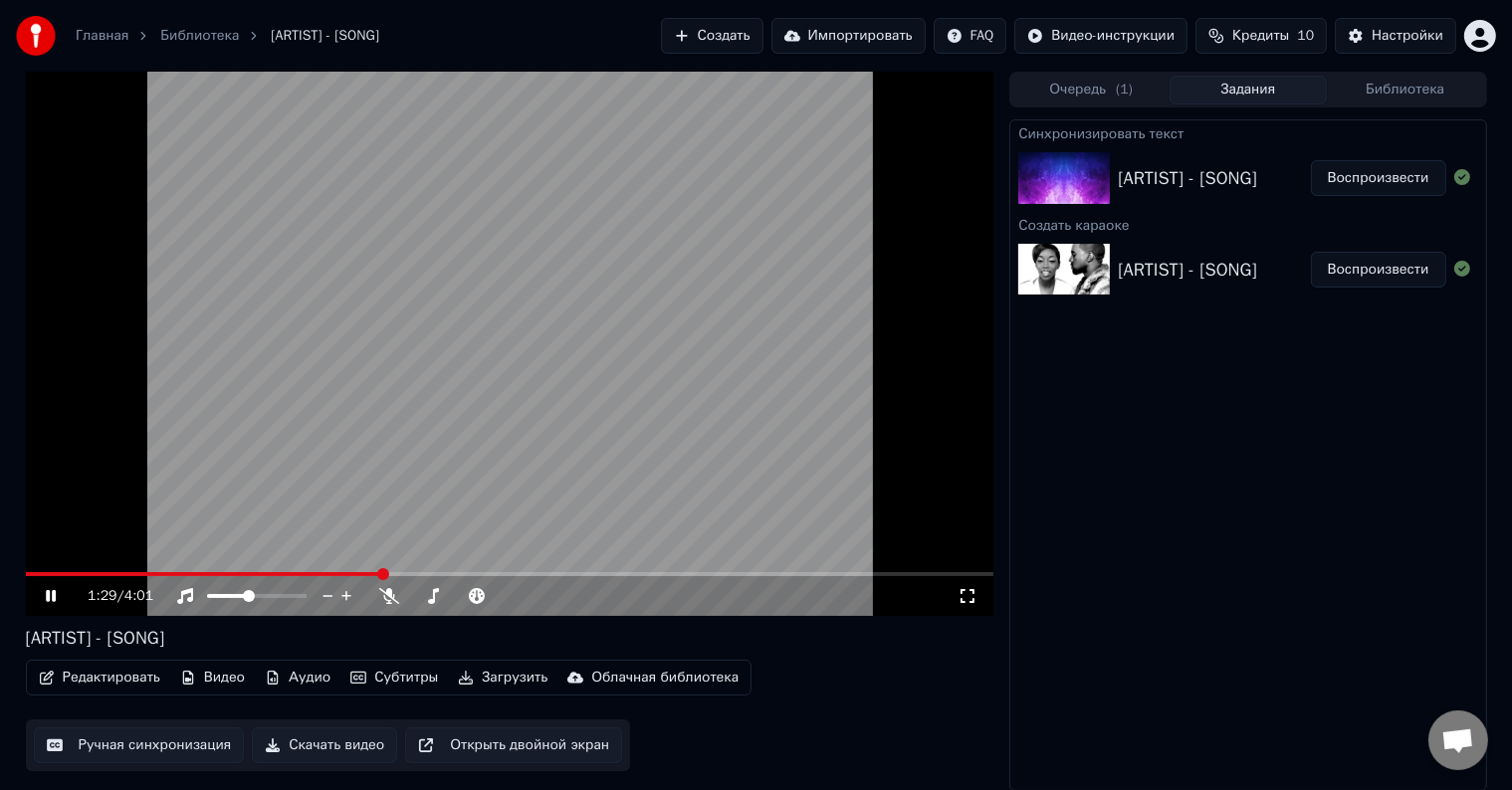 click at bounding box center [510, 343] 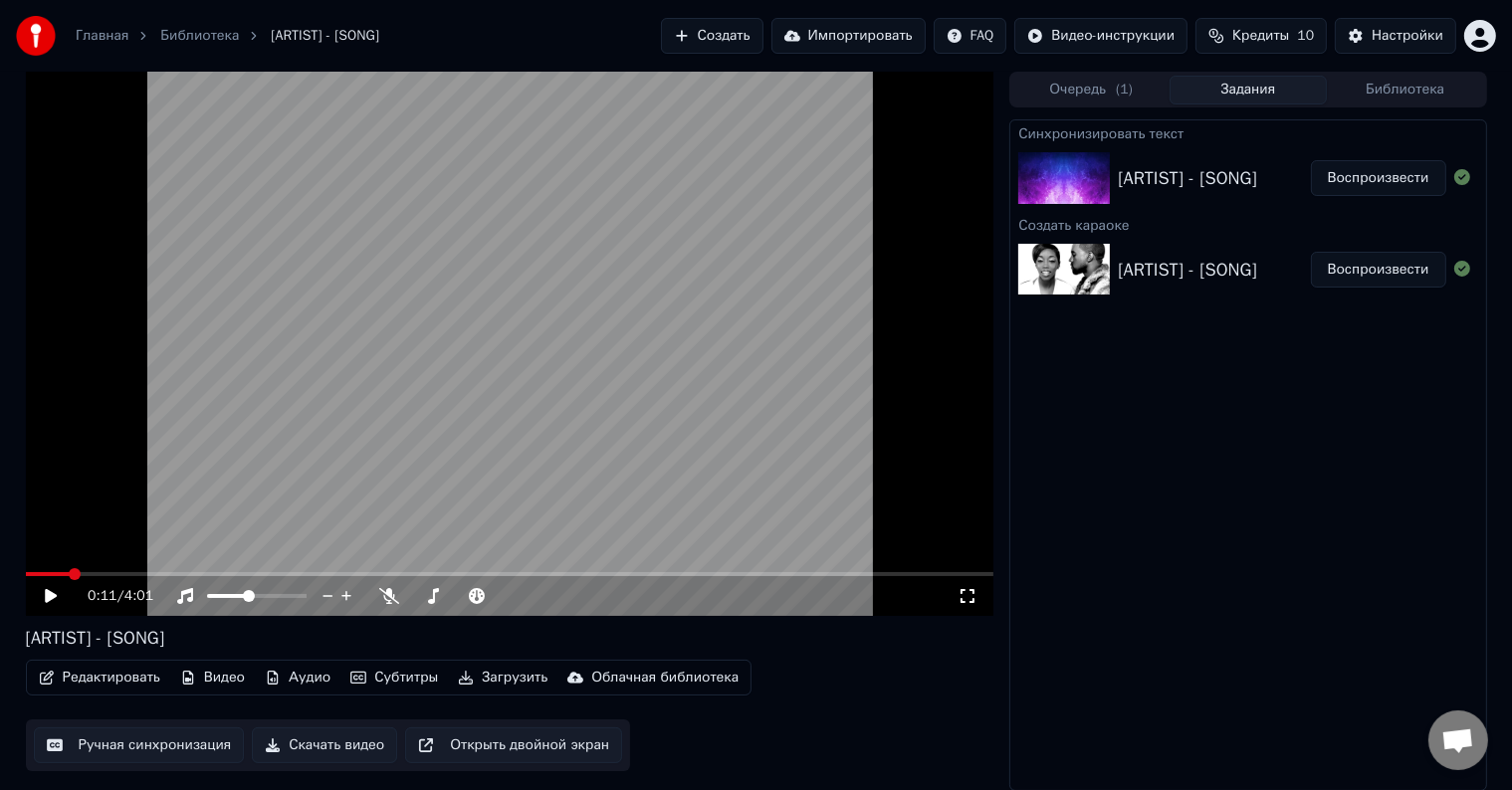 click at bounding box center [75, 574] 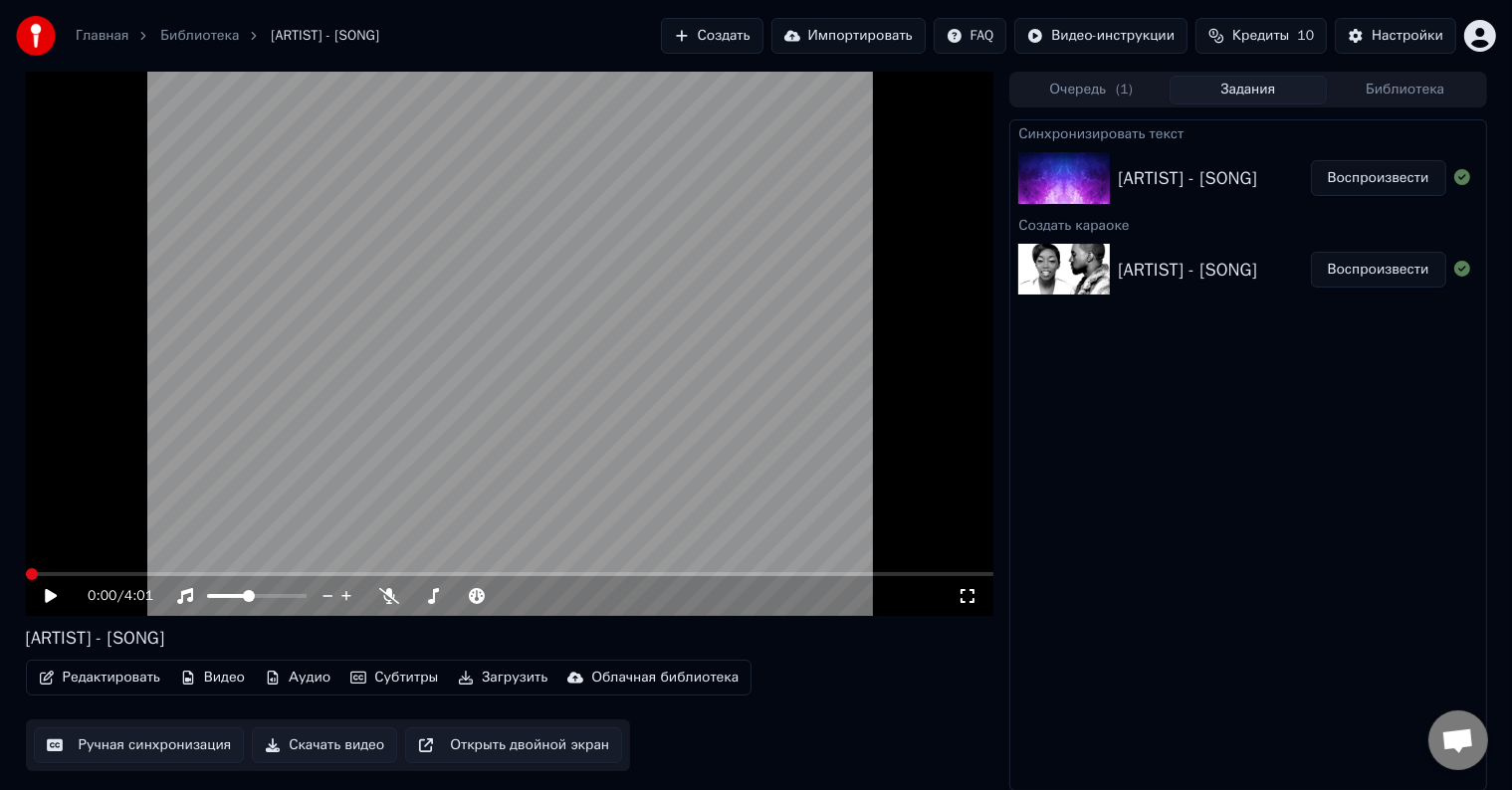 drag, startPoint x: 964, startPoint y: 587, endPoint x: 944, endPoint y: 635, distance: 52 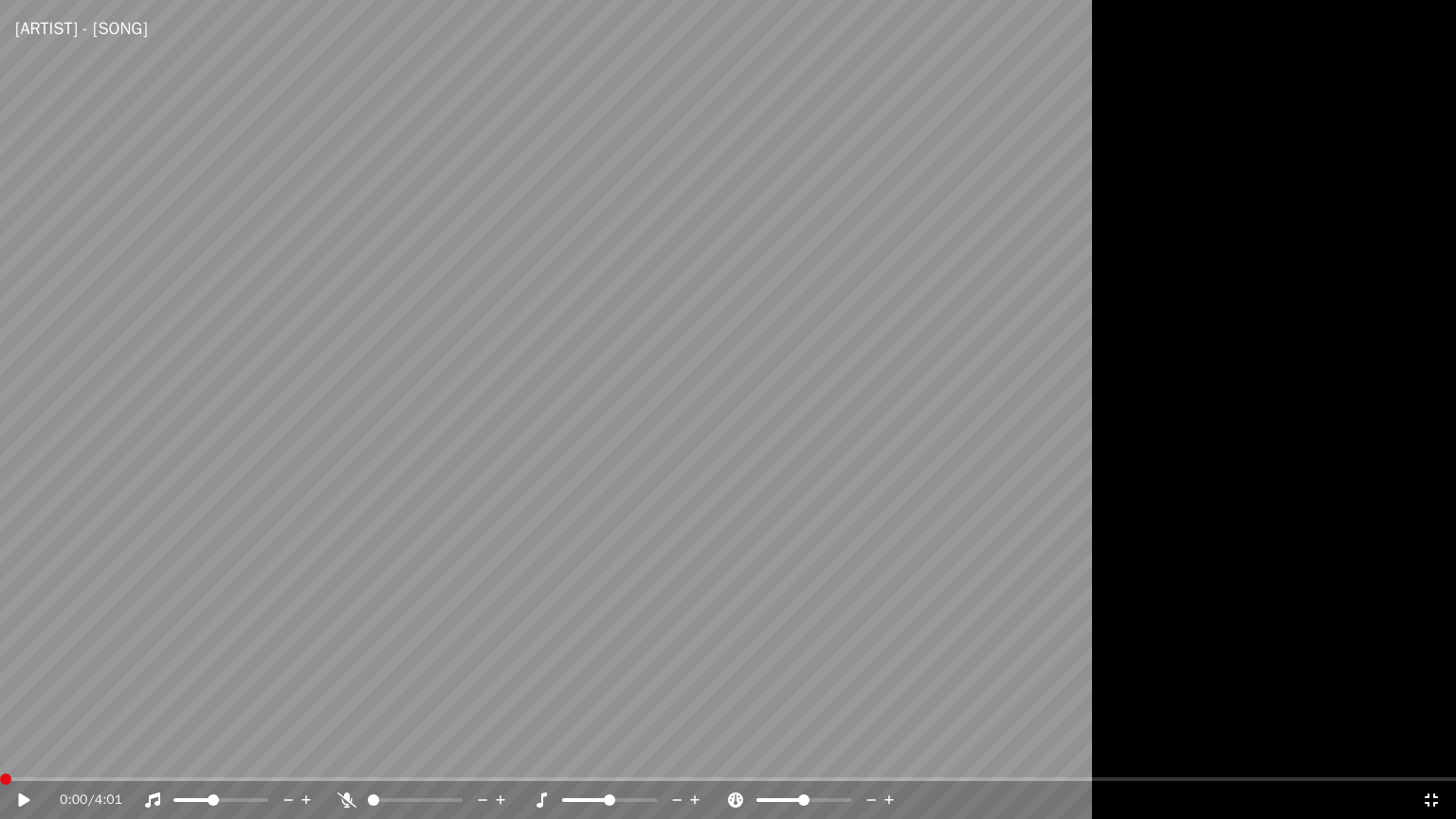 click at bounding box center [728, 410] 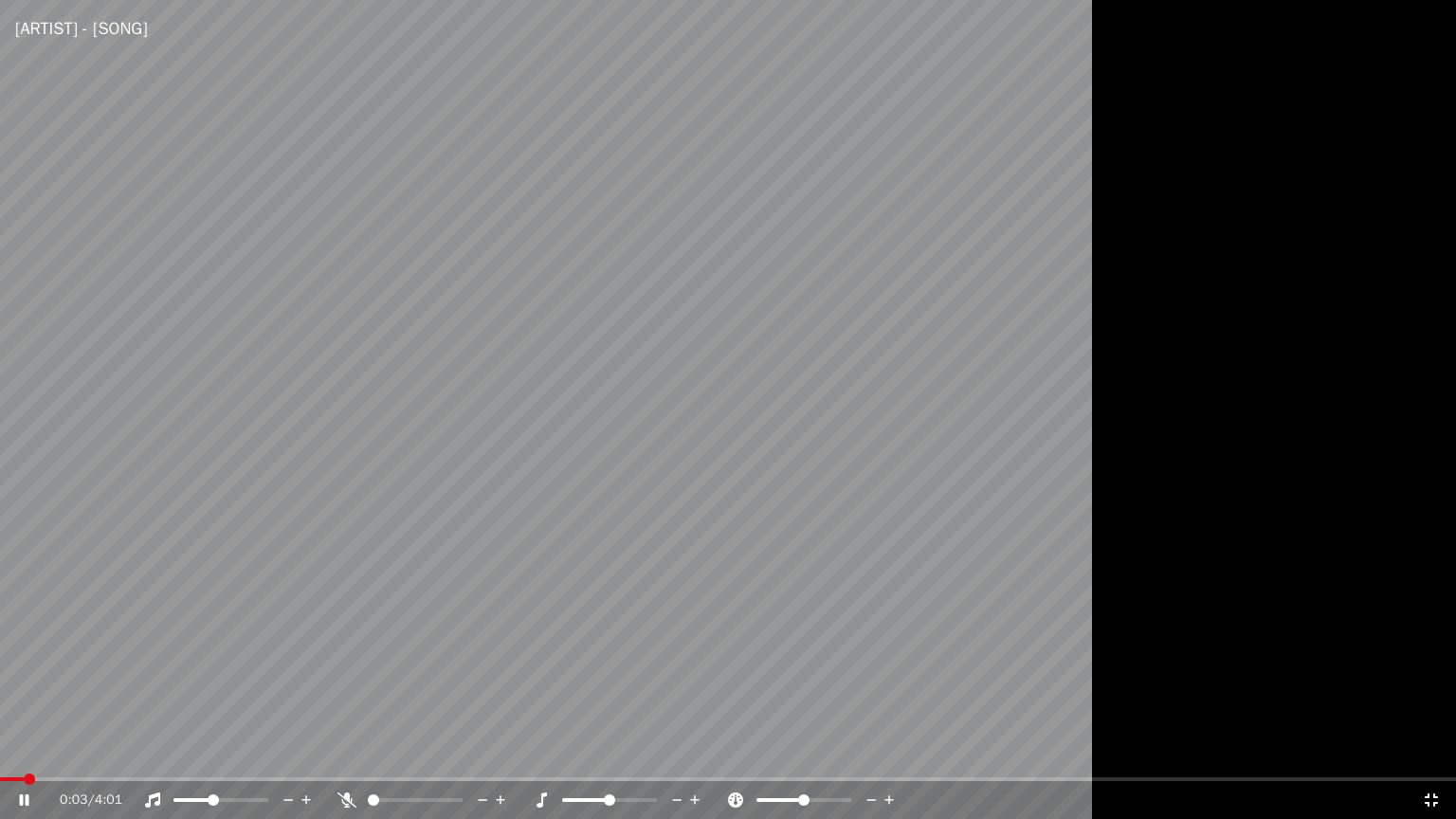 click on "0:03  /  4:01" at bounding box center [728, 800] 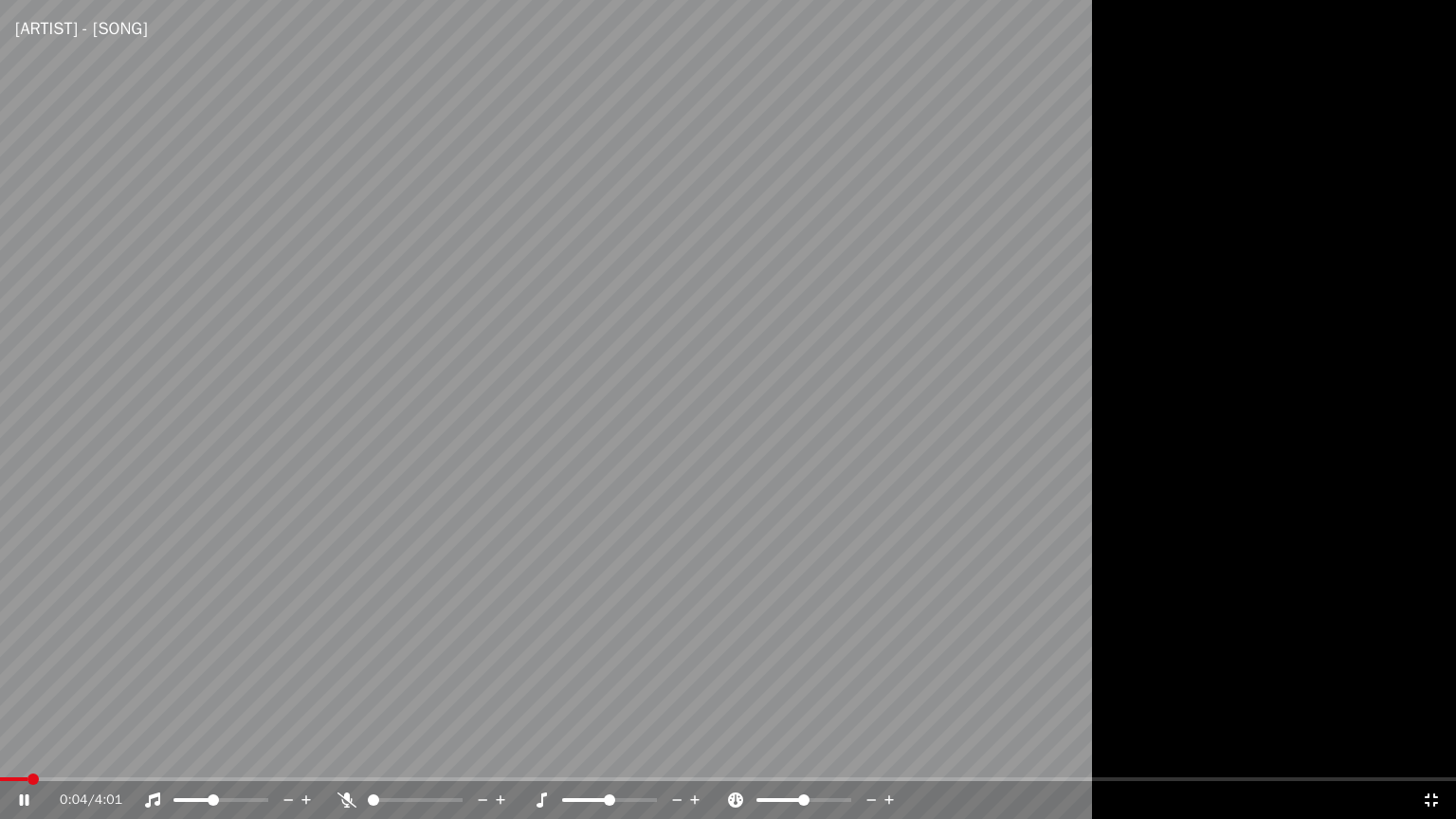 click 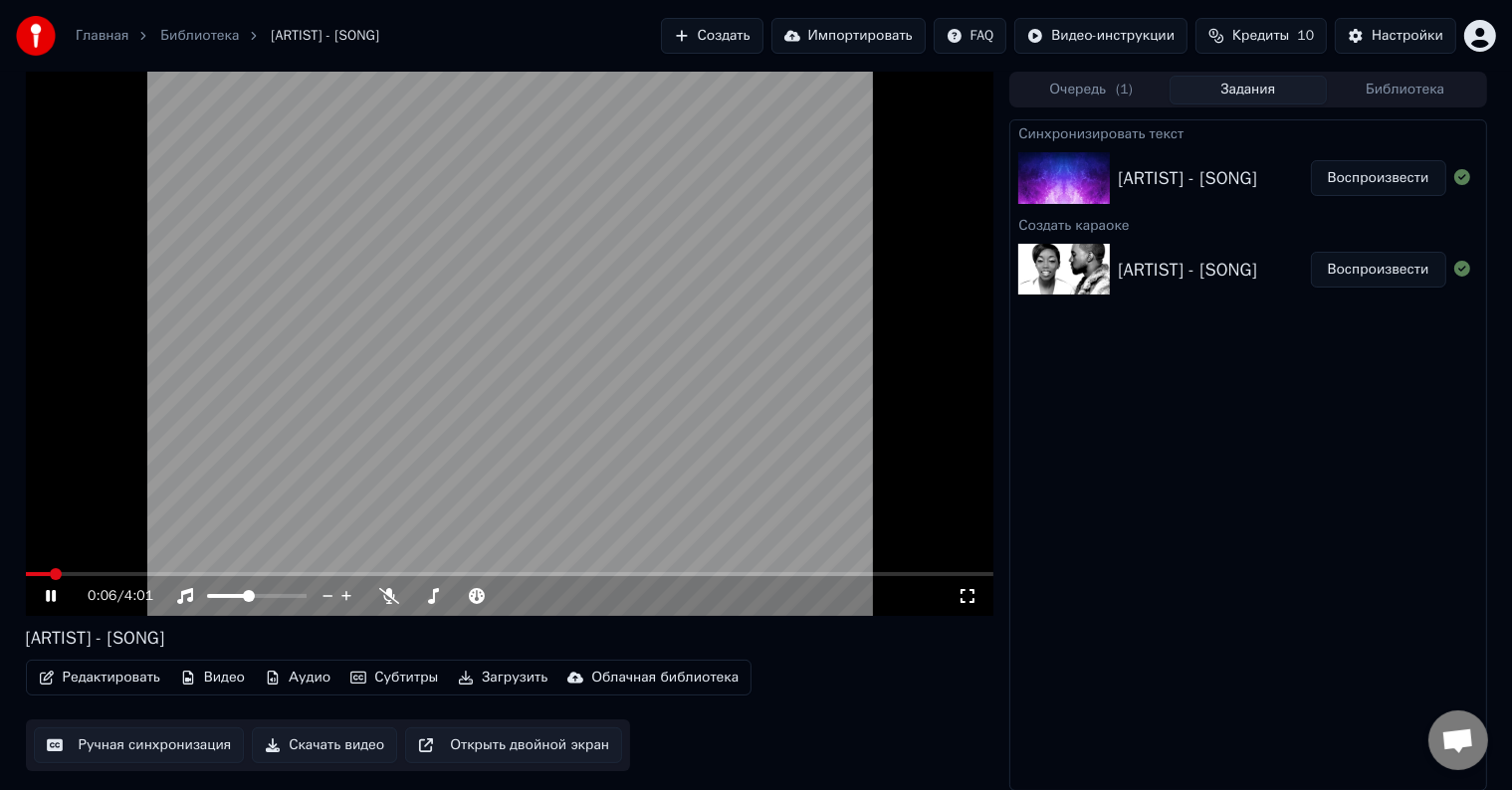 click 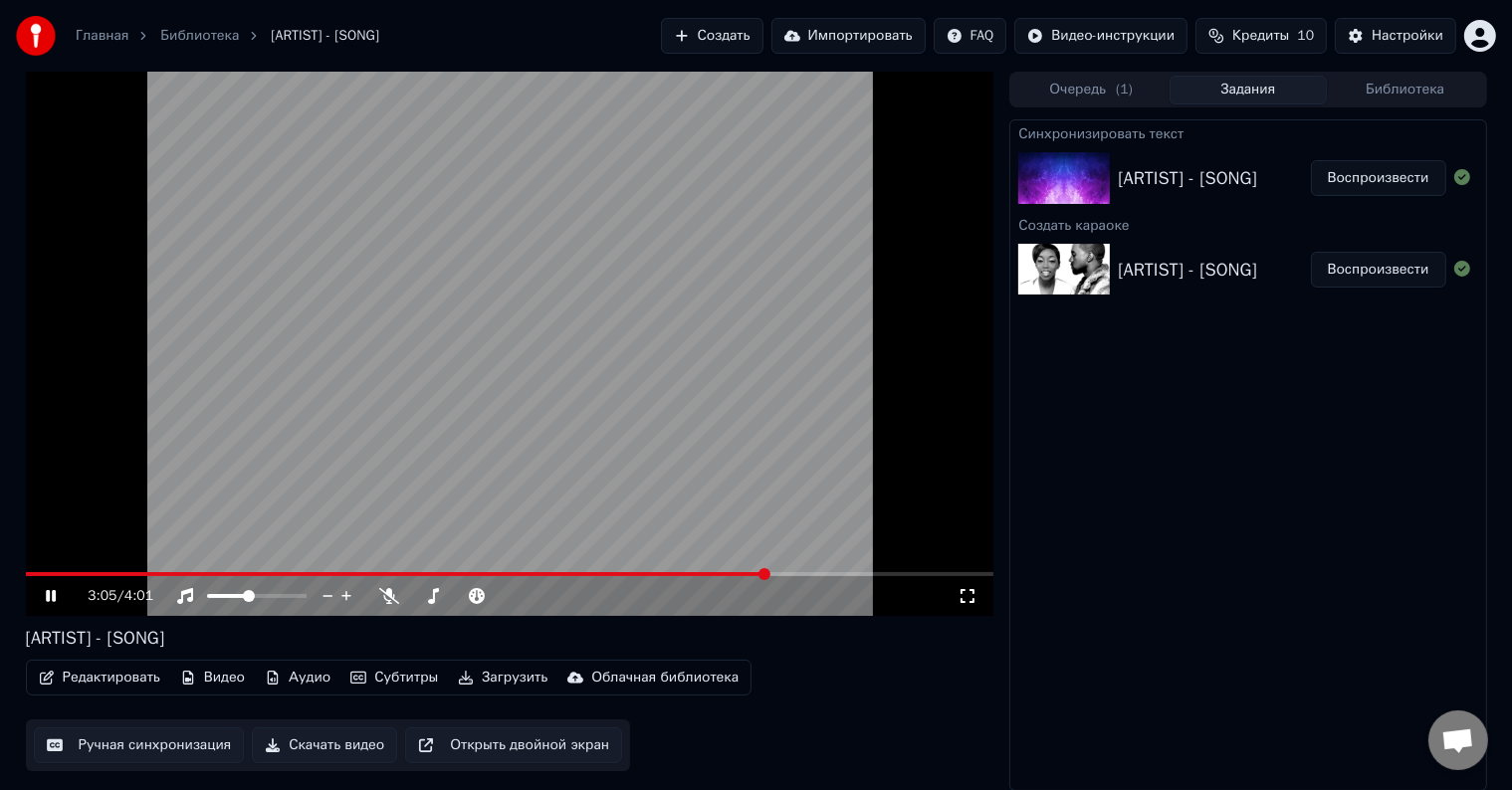 click 